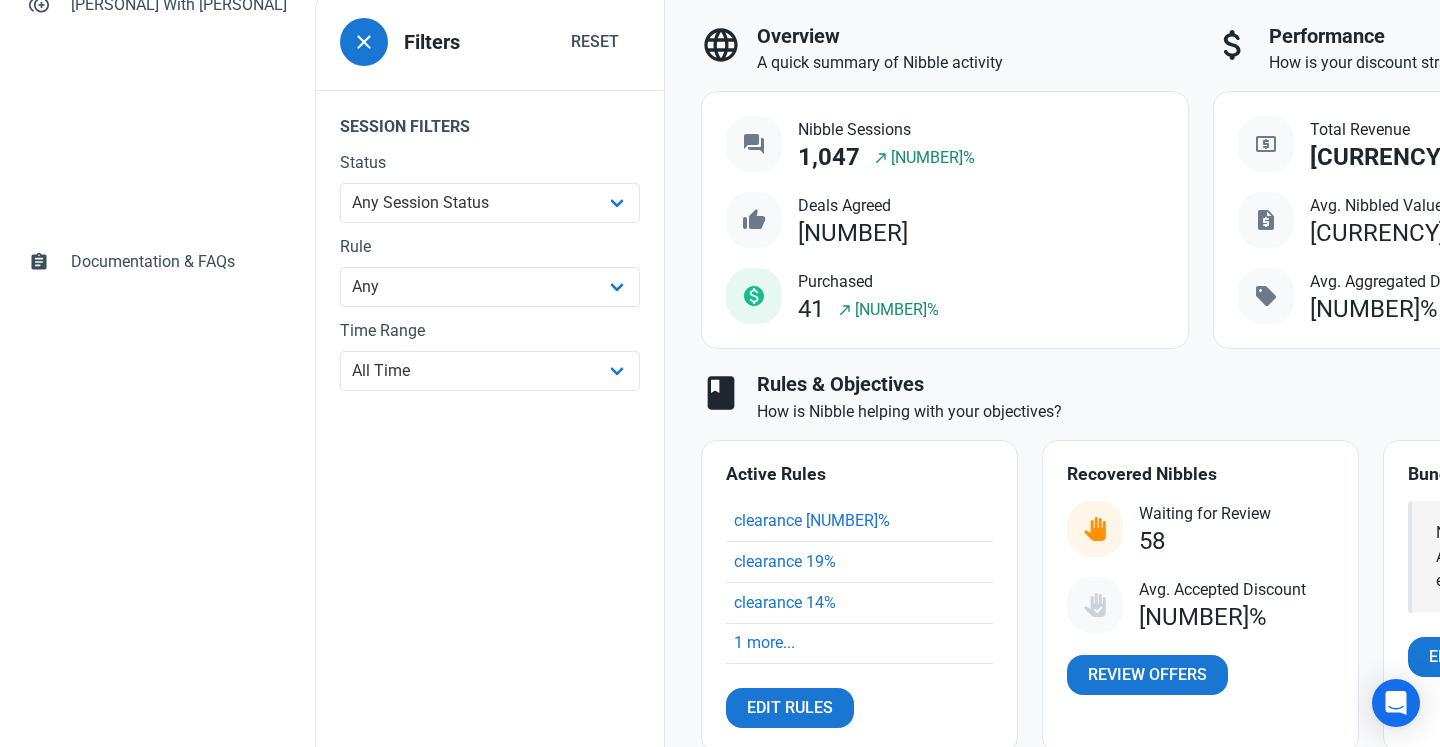 scroll, scrollTop: 450, scrollLeft: 0, axis: vertical 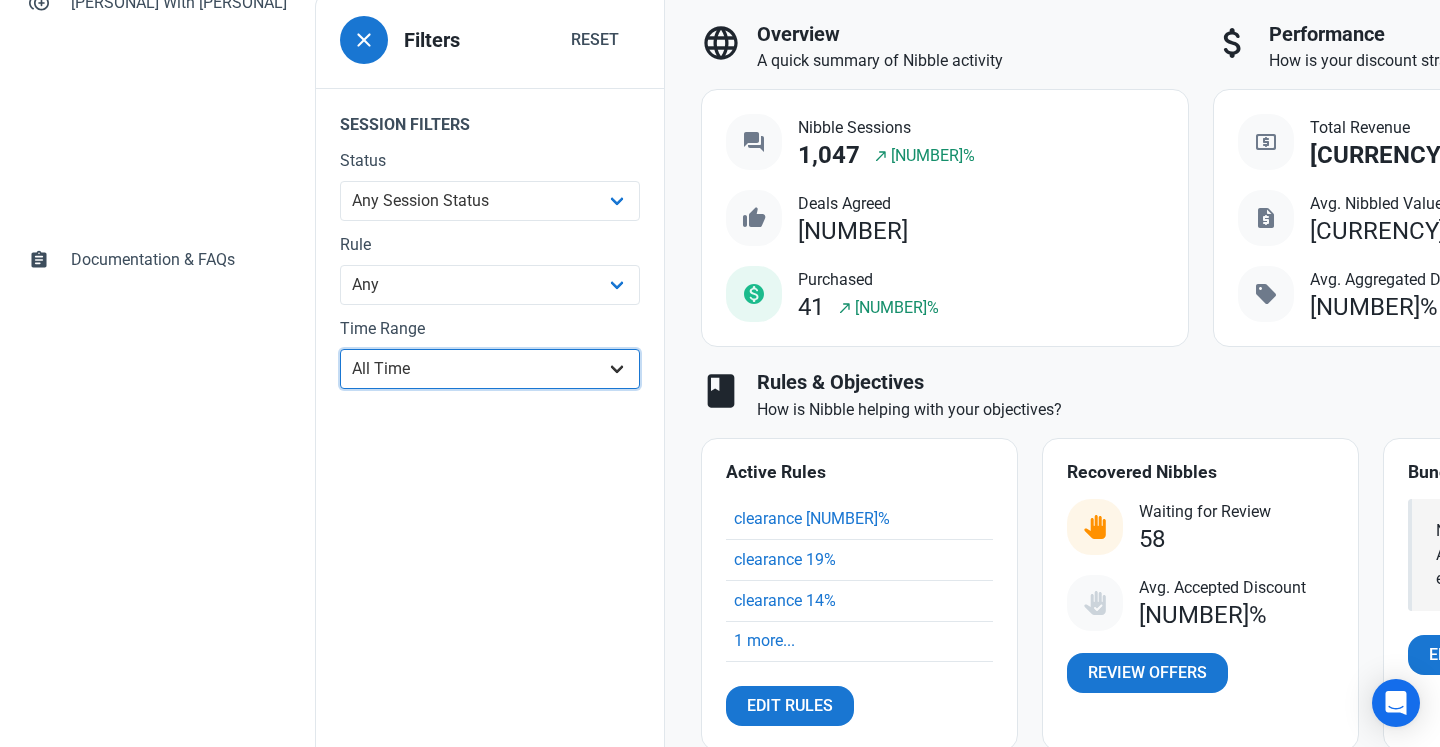 select on "1d" 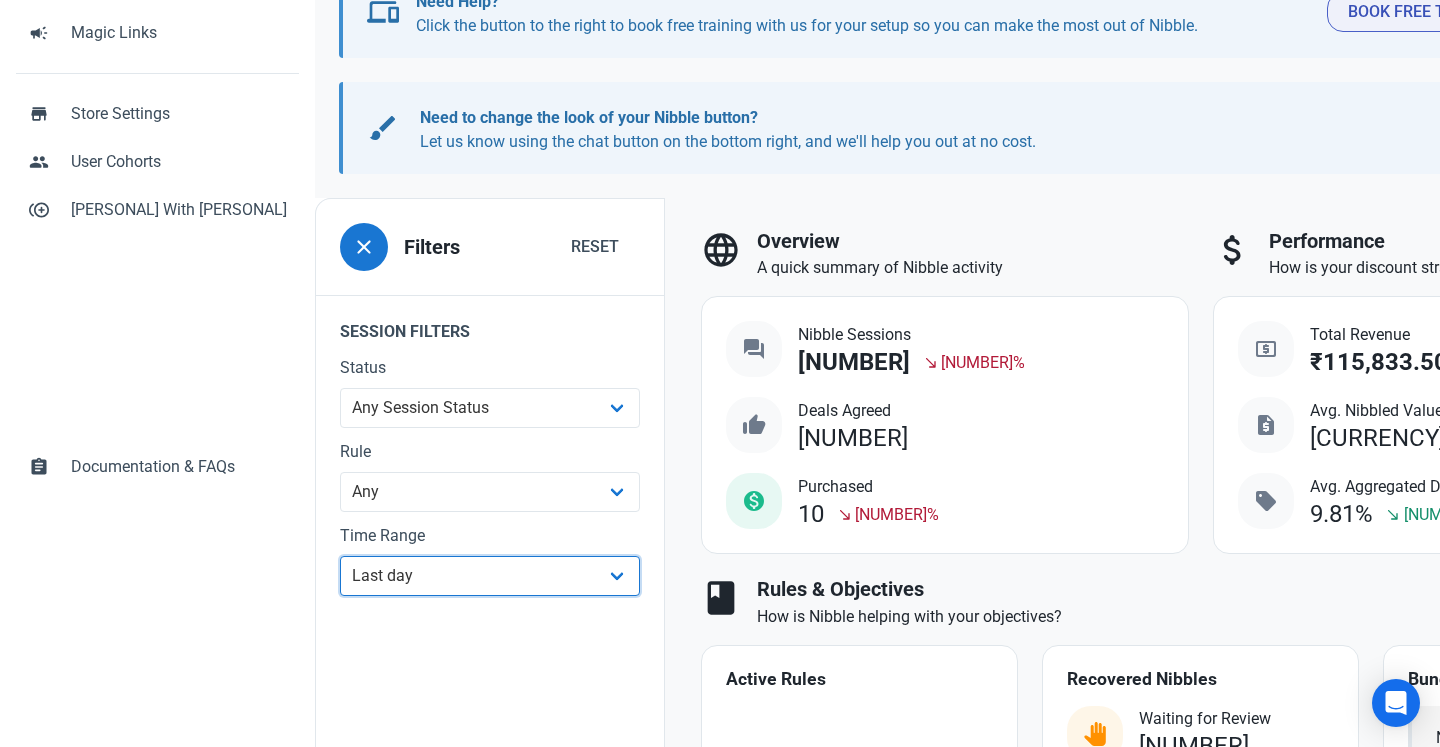scroll, scrollTop: 238, scrollLeft: 0, axis: vertical 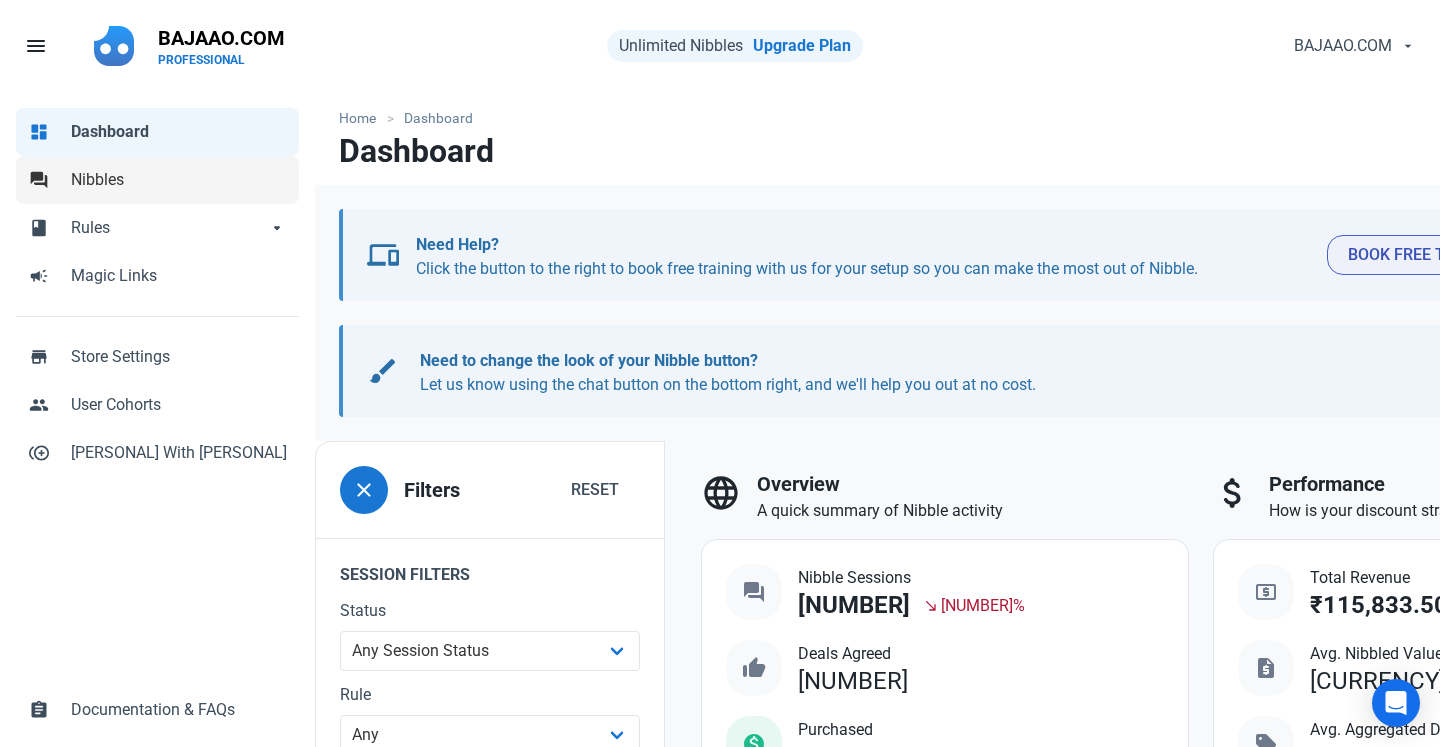 click on "Nibbles" at bounding box center [179, 180] 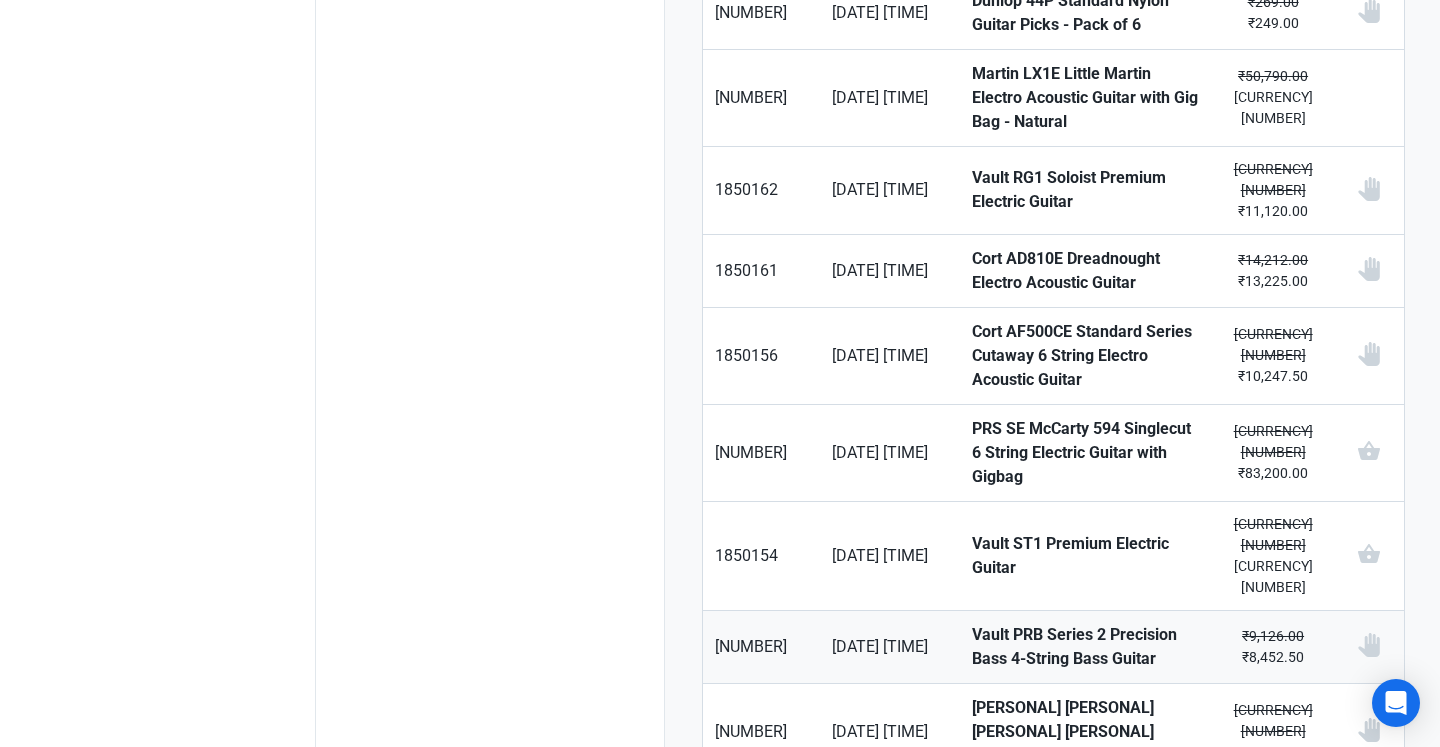 scroll, scrollTop: 1174, scrollLeft: 0, axis: vertical 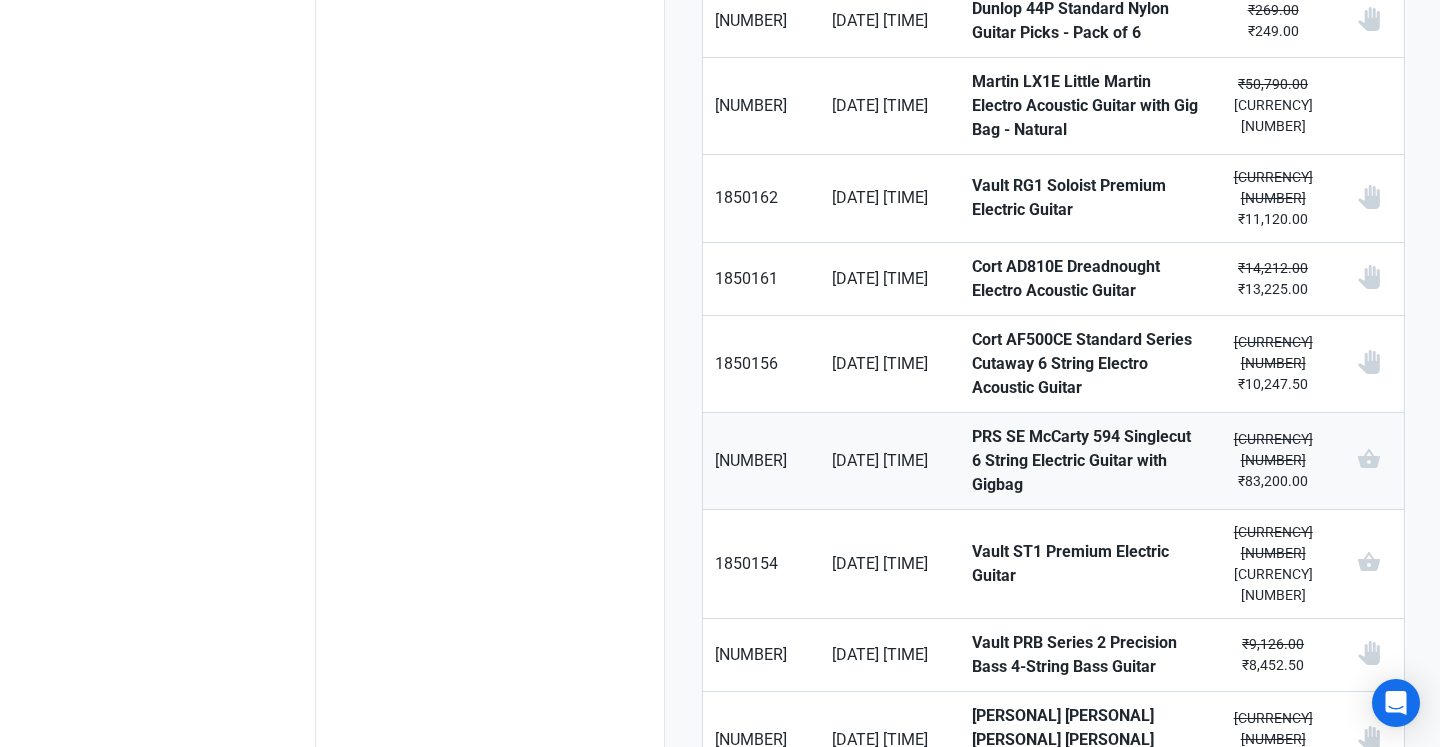 click on "PRS SE McCarty 594 Singlecut 6 String Electric Guitar with Gigbag" at bounding box center (761, 461) 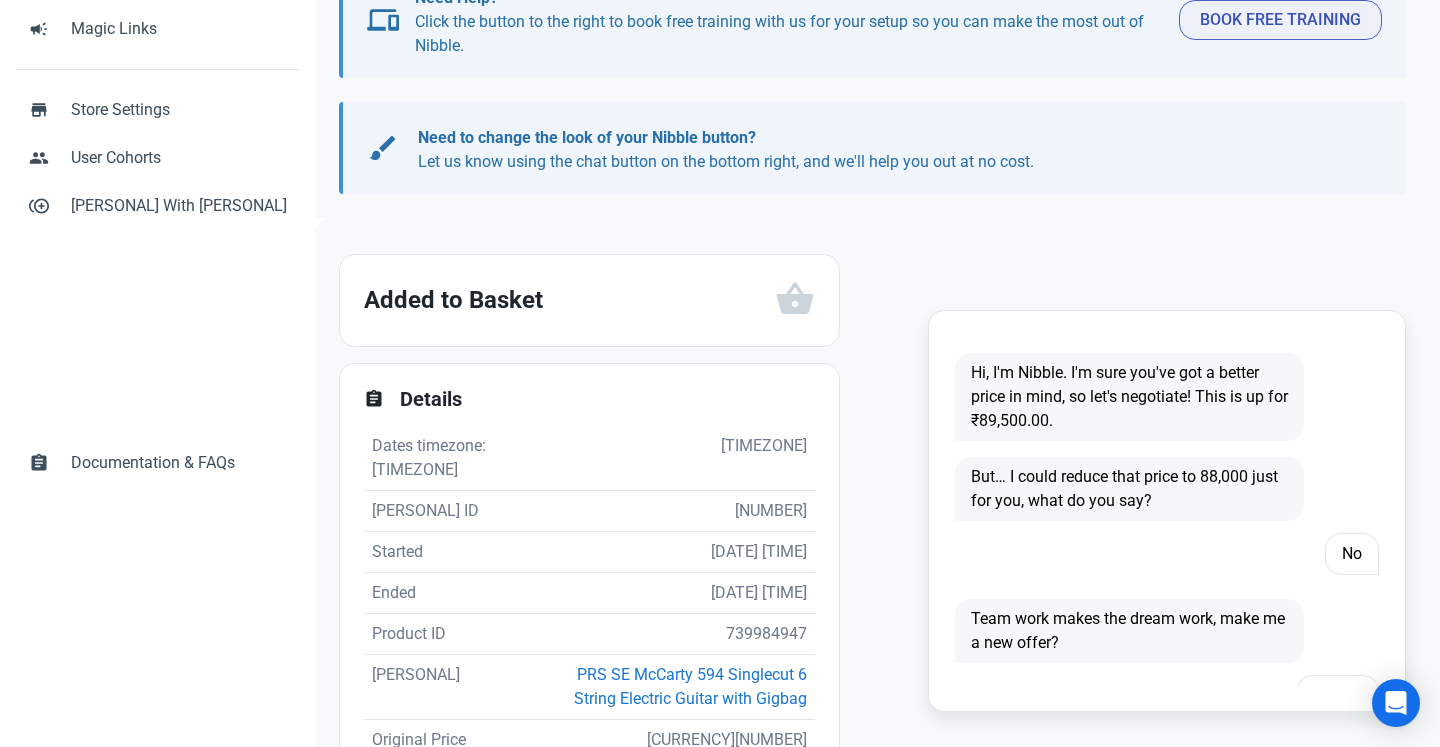 scroll, scrollTop: 299, scrollLeft: 0, axis: vertical 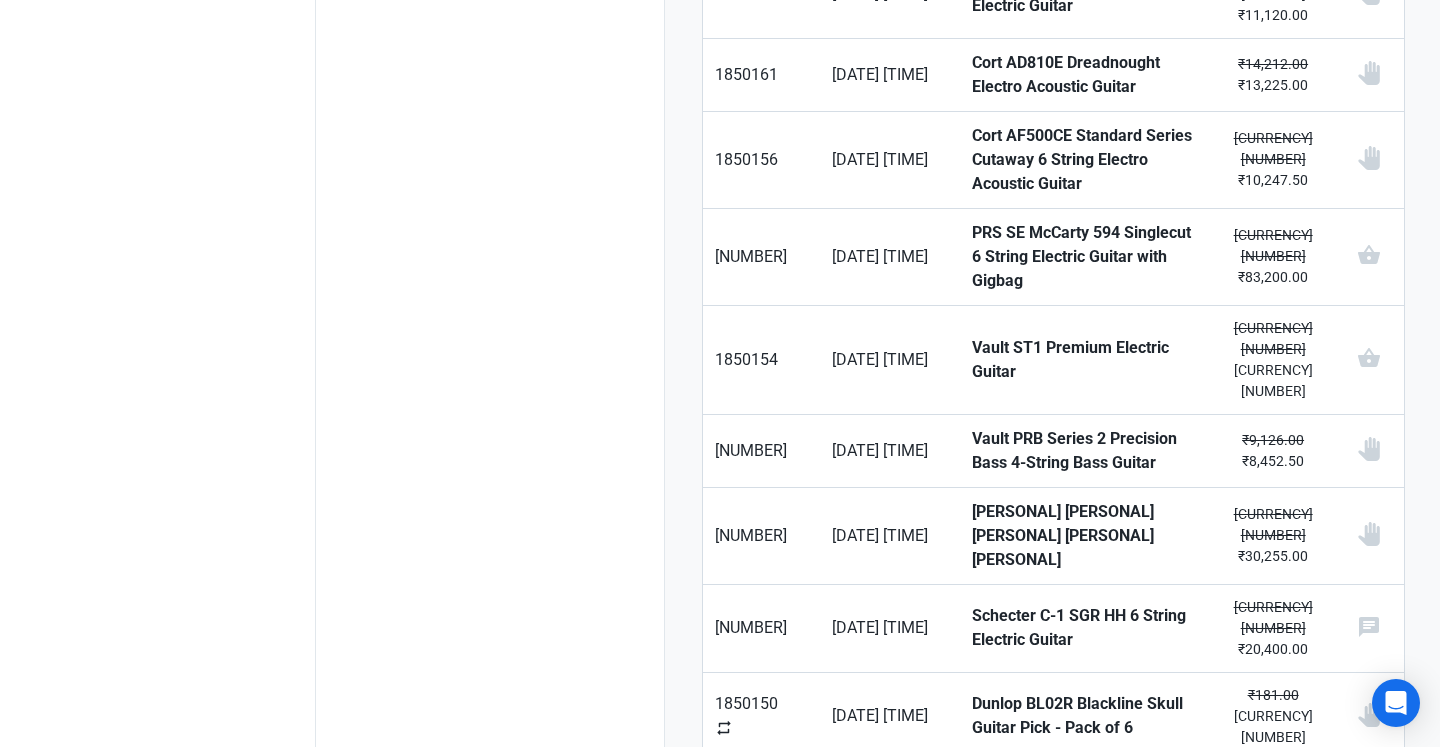 click on "Next" at bounding box center (1365, 1049) 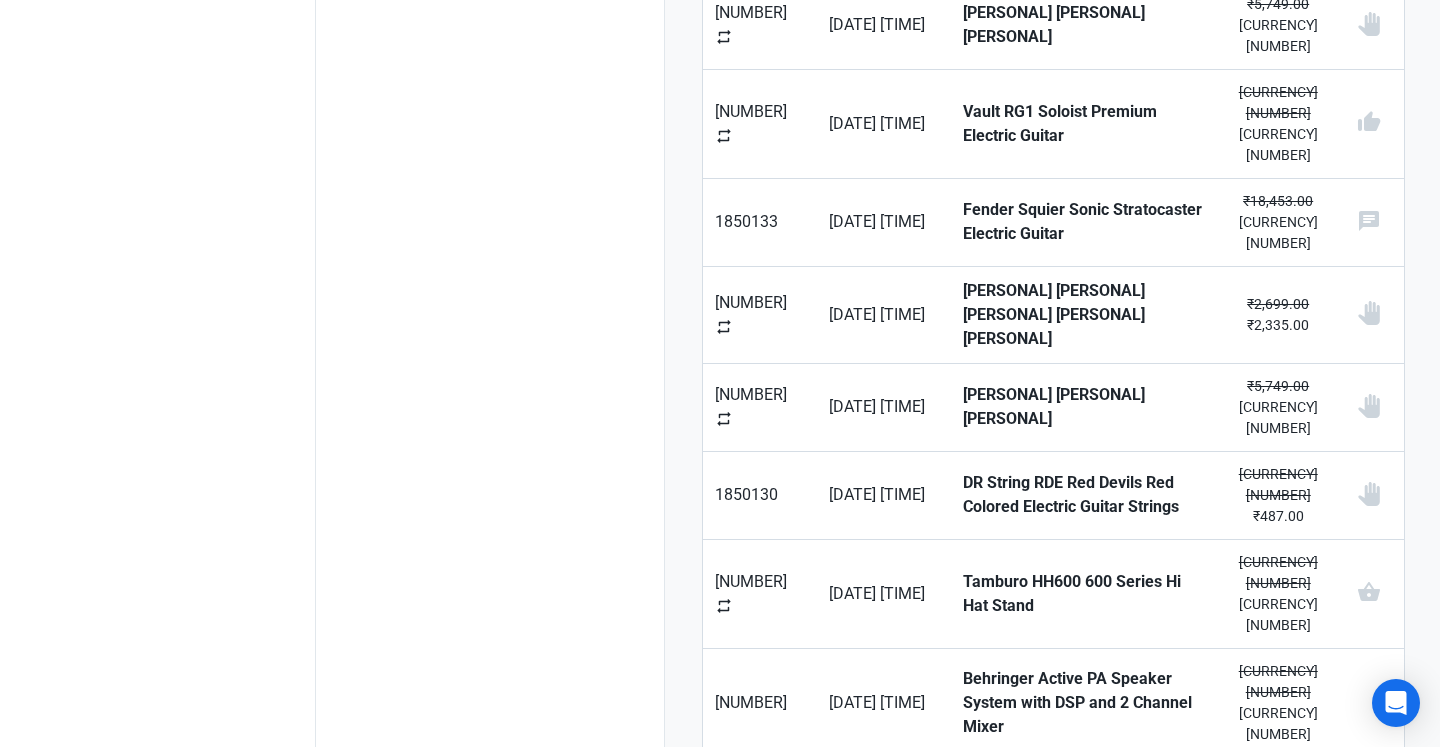 scroll, scrollTop: 1428, scrollLeft: 0, axis: vertical 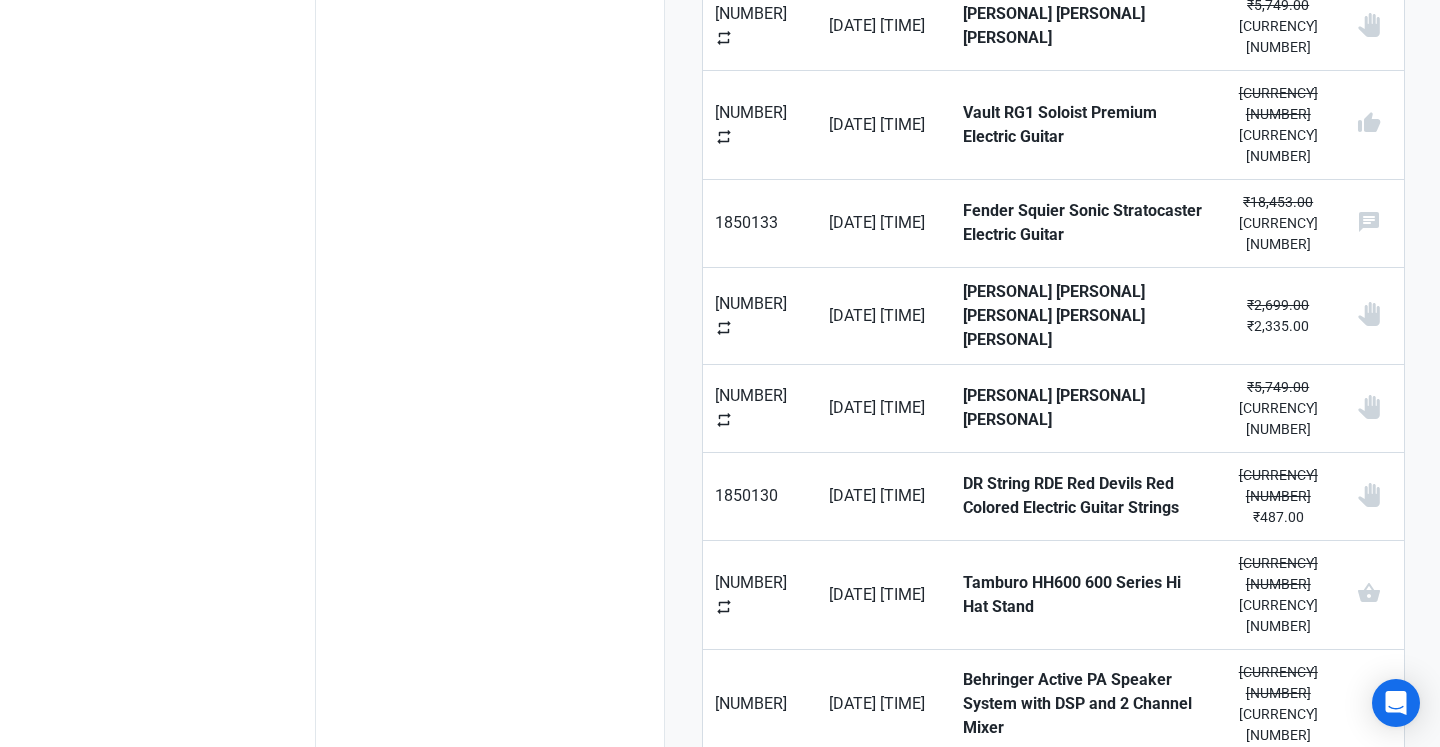 click on "Next" at bounding box center (1365, 1179) 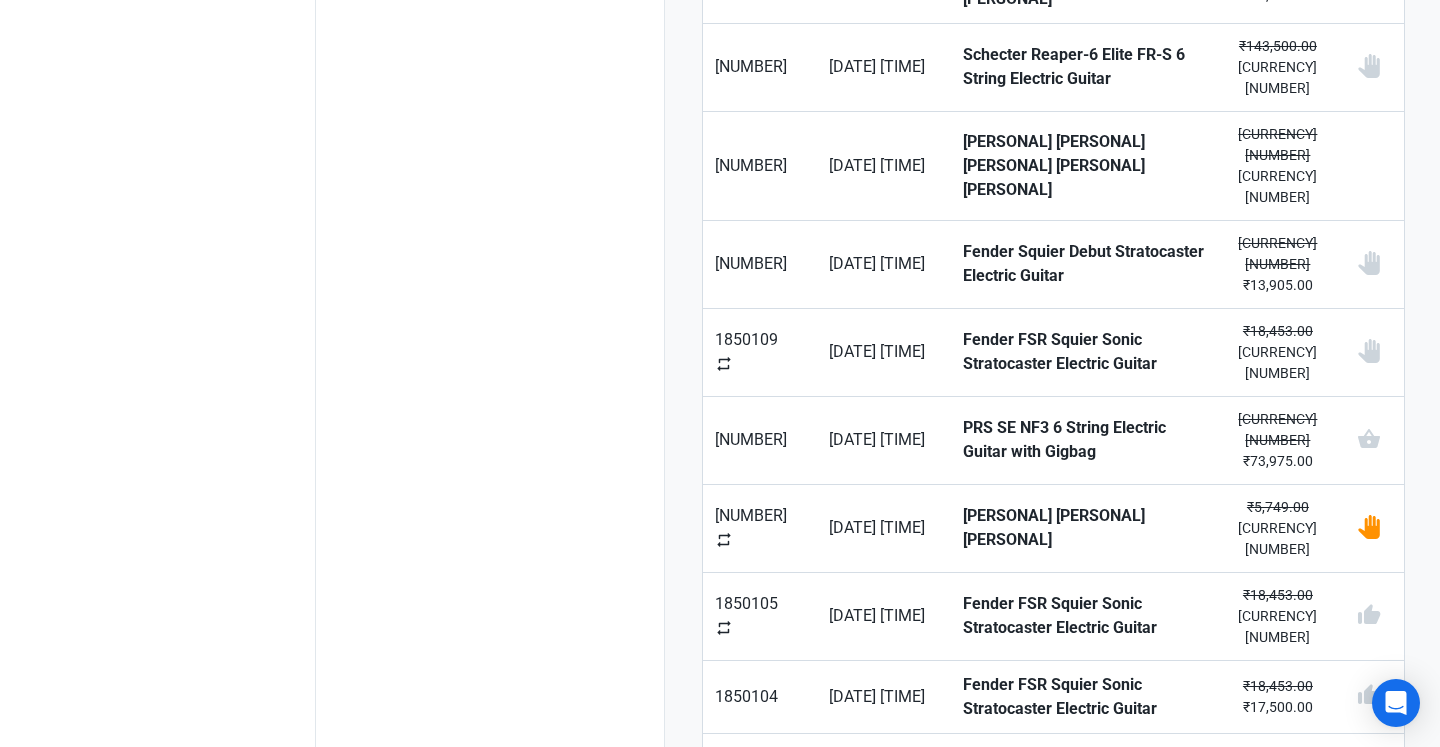 scroll, scrollTop: 1452, scrollLeft: 0, axis: vertical 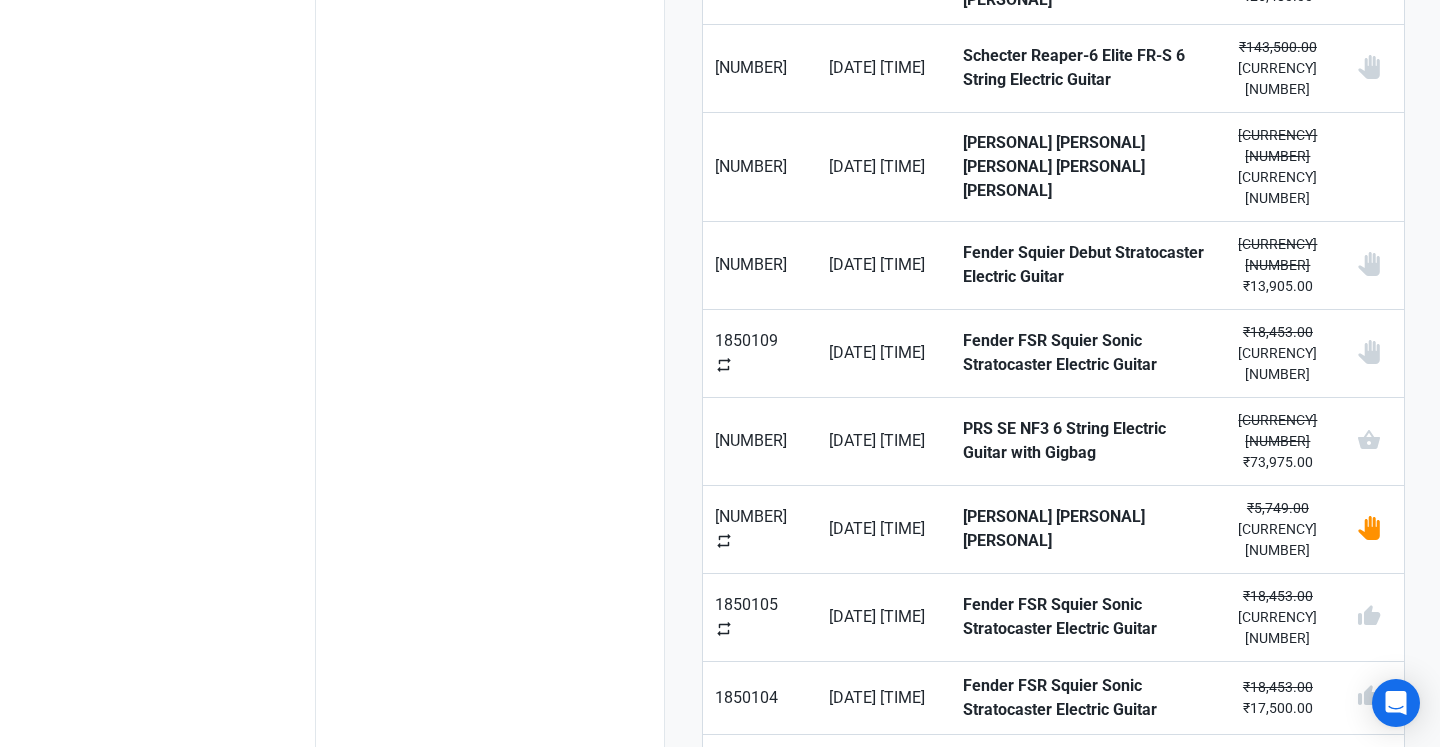 click on "Next" at bounding box center (1365, 1038) 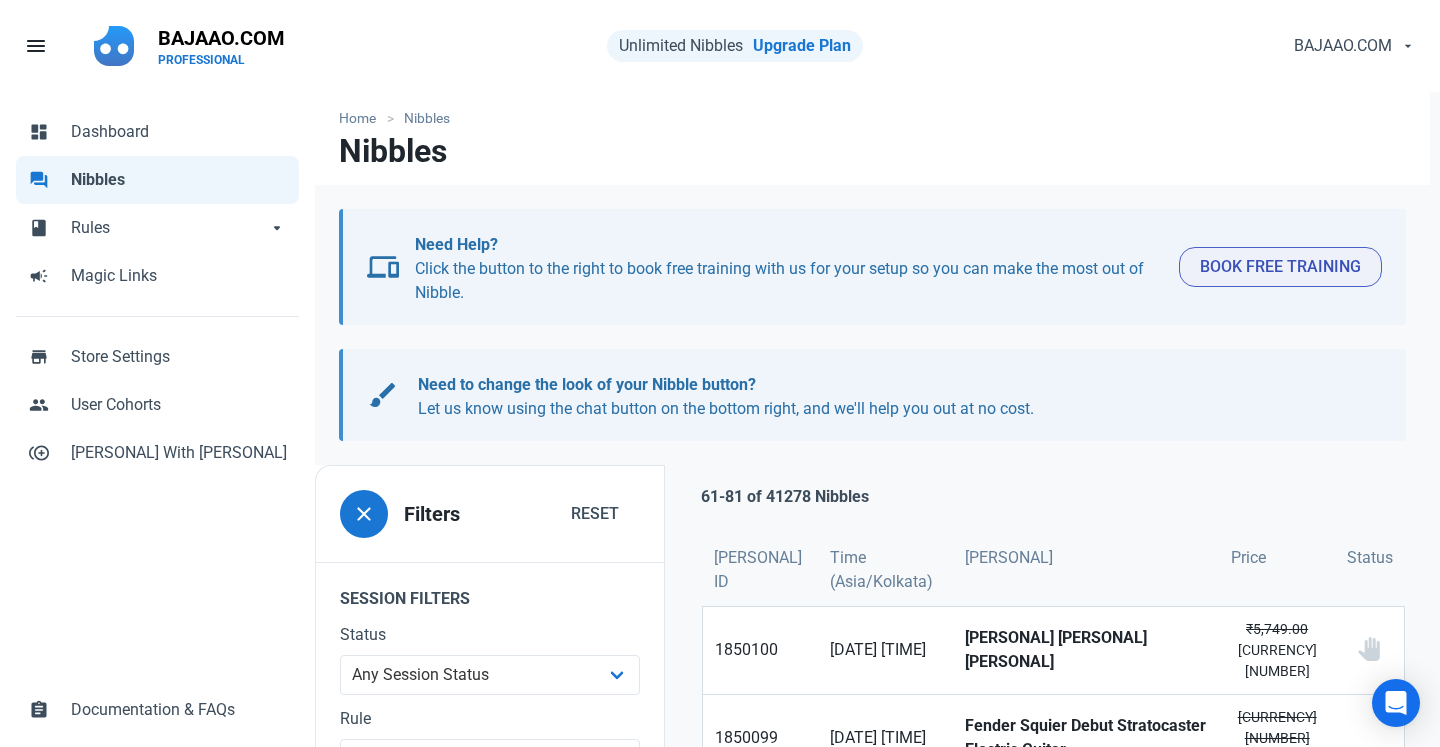 scroll, scrollTop: 0, scrollLeft: 0, axis: both 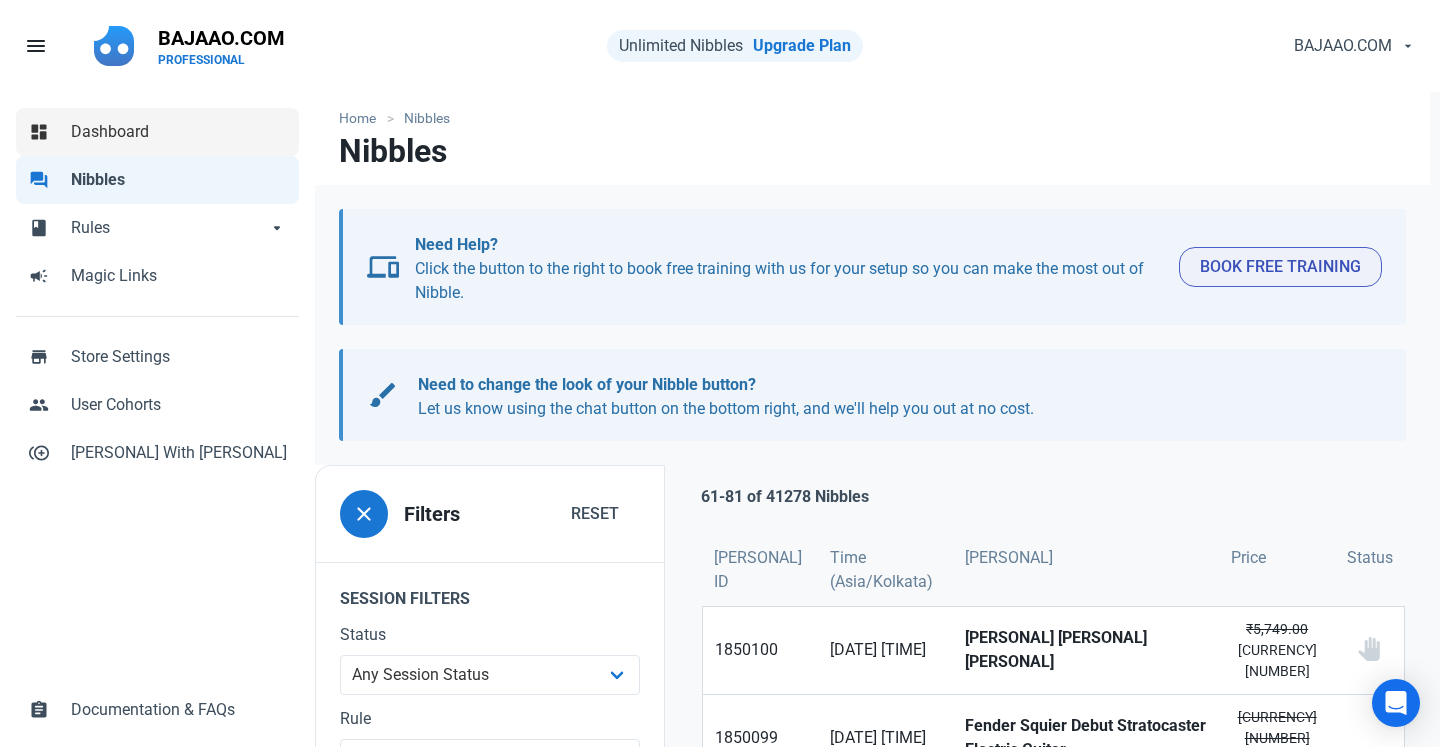 click on "dashboard Dashboard" at bounding box center (157, 132) 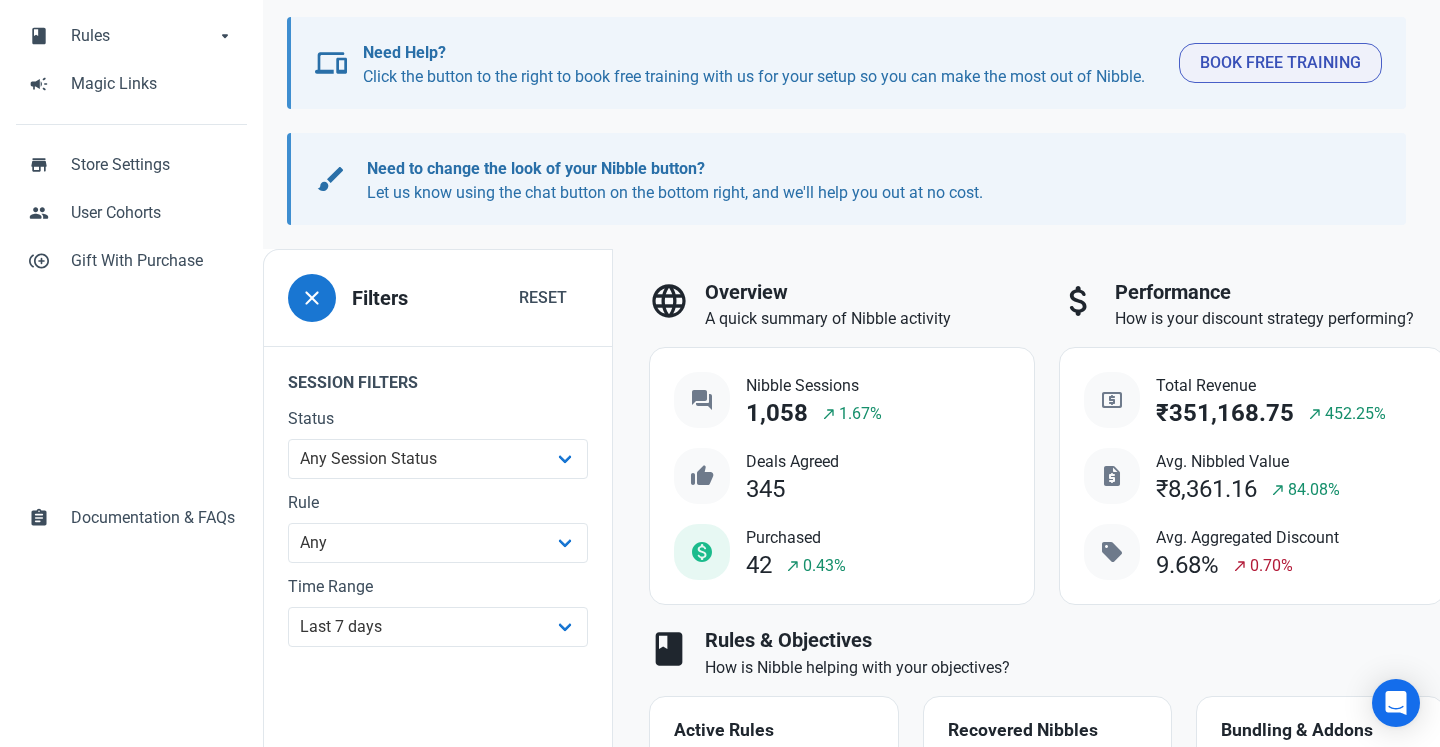 scroll, scrollTop: 203, scrollLeft: 0, axis: vertical 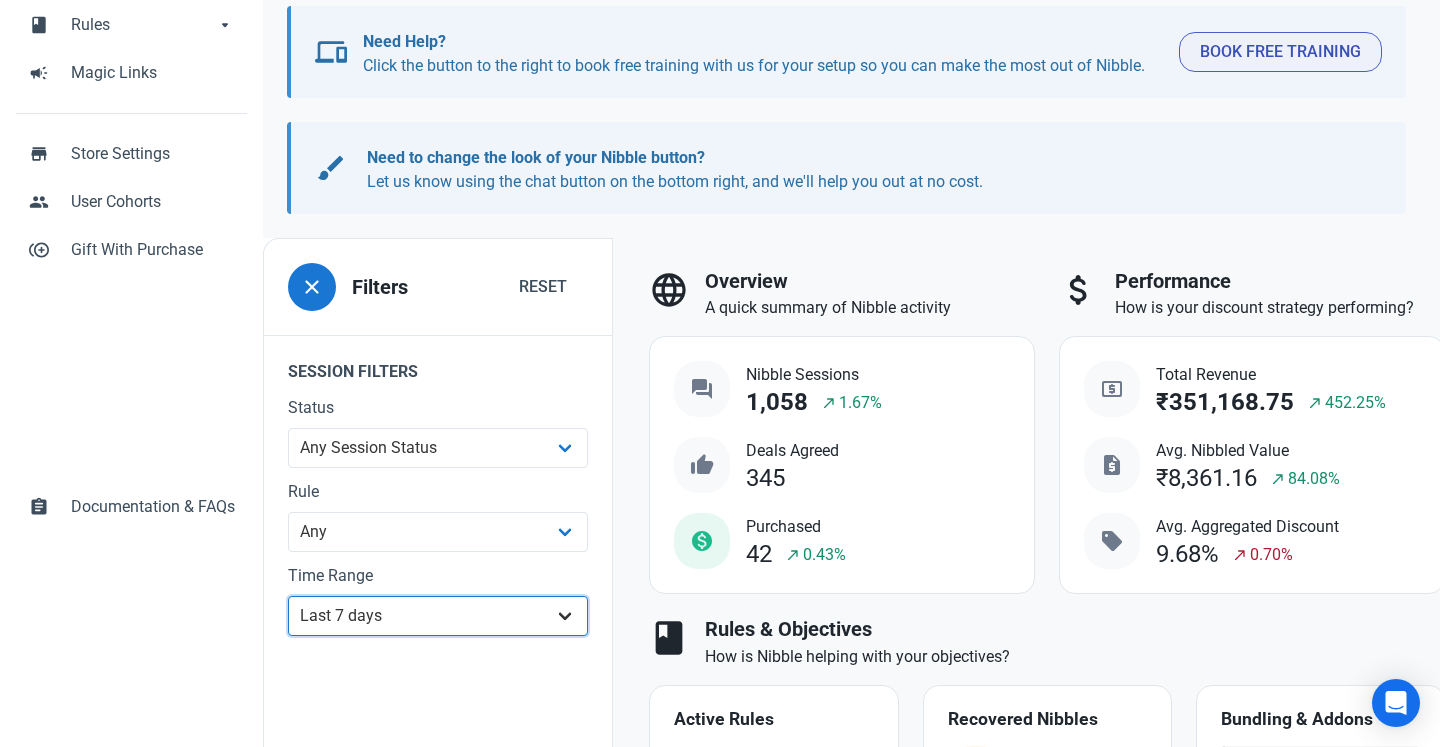 select on "1d" 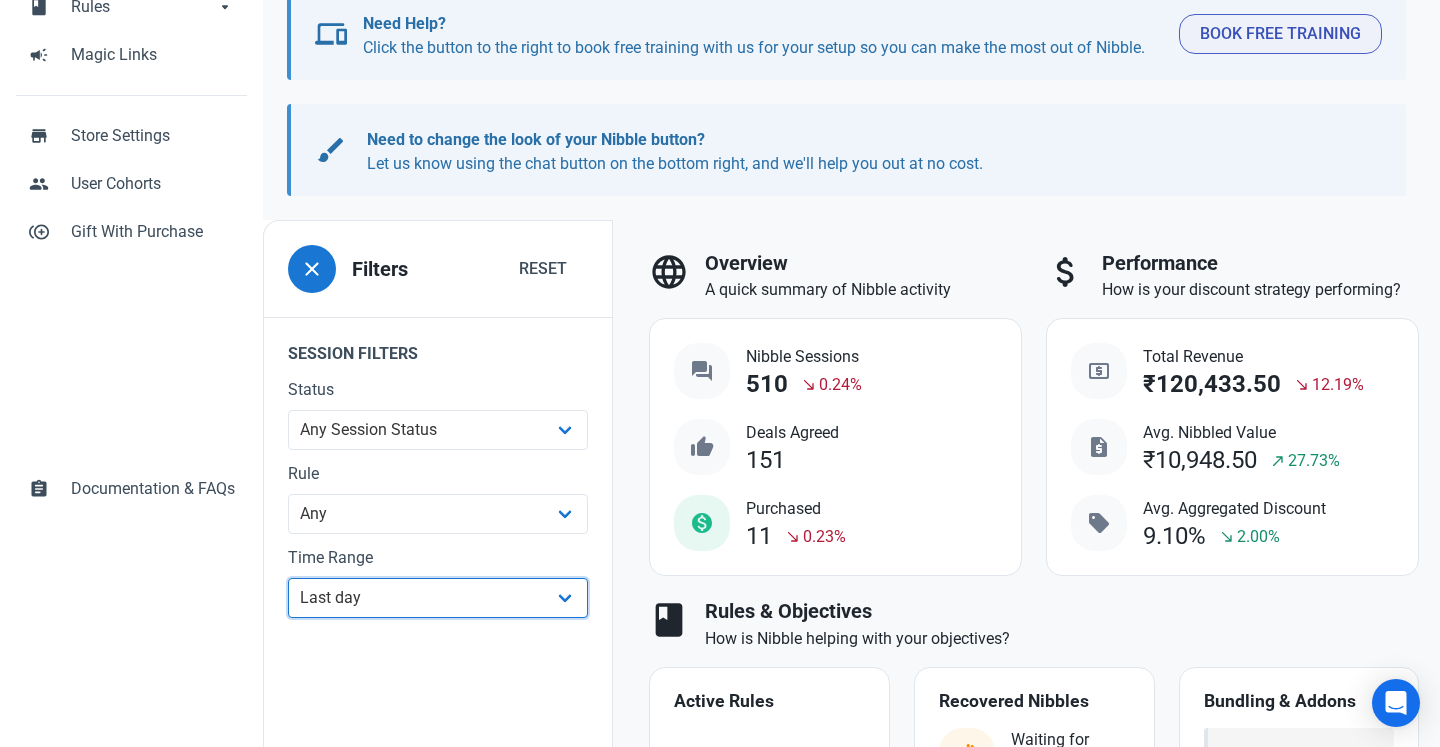 scroll, scrollTop: 221, scrollLeft: 0, axis: vertical 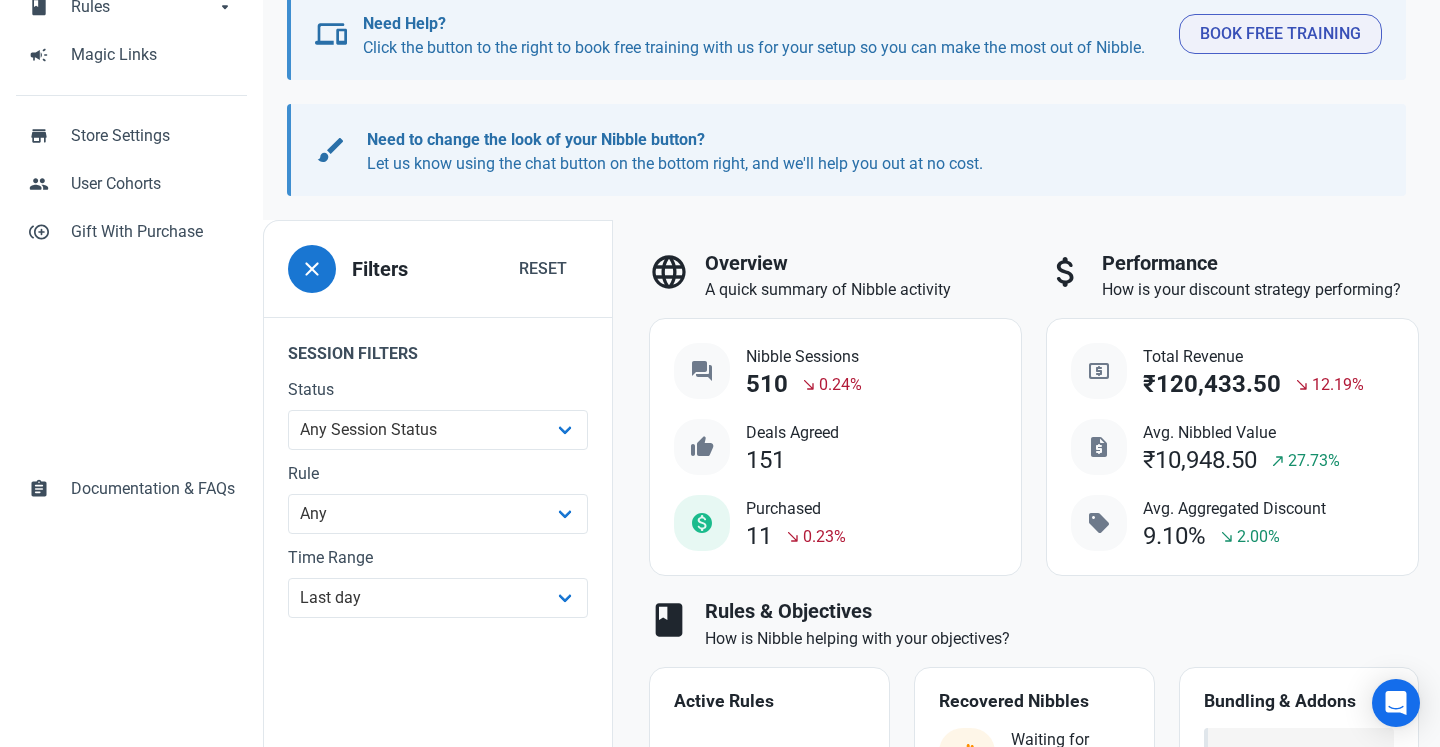 click on "Overview" at bounding box center (863, 263) 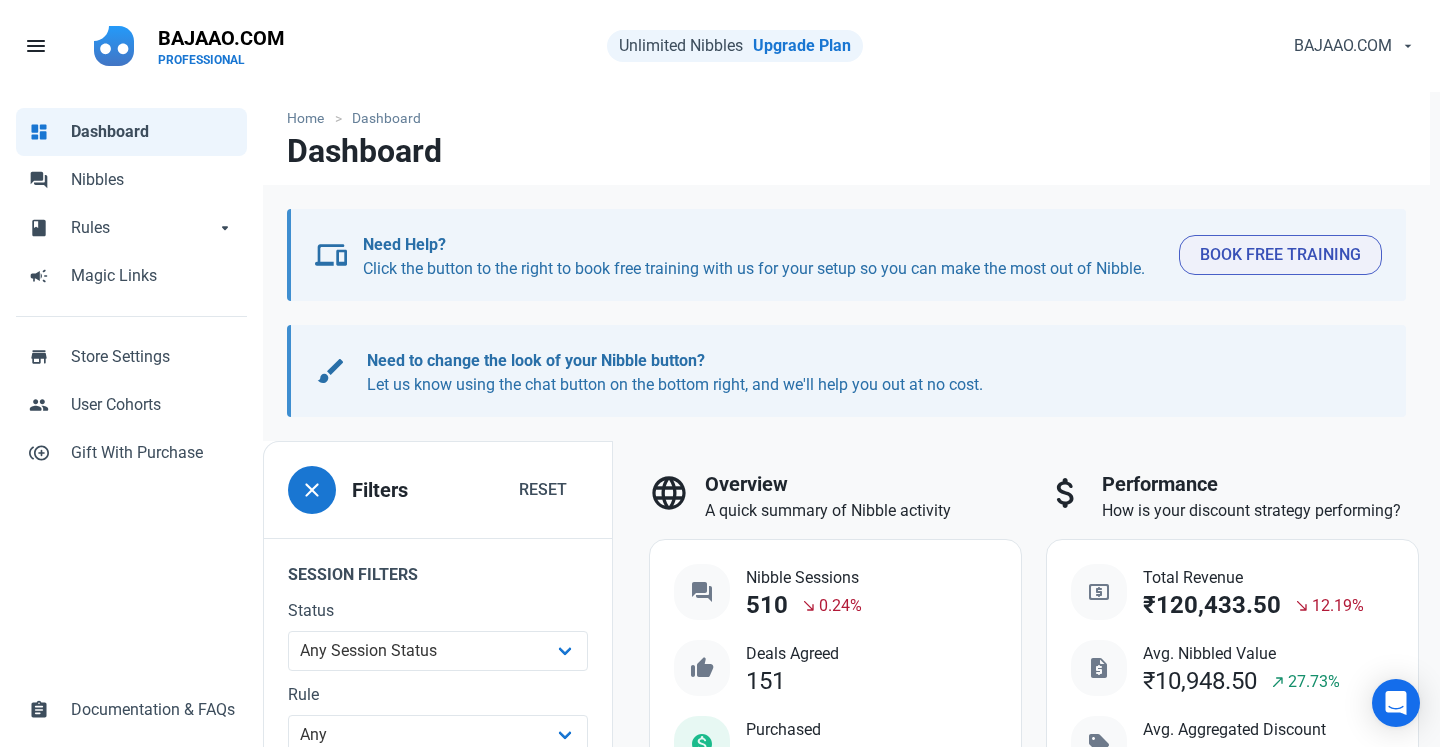scroll, scrollTop: 0, scrollLeft: 0, axis: both 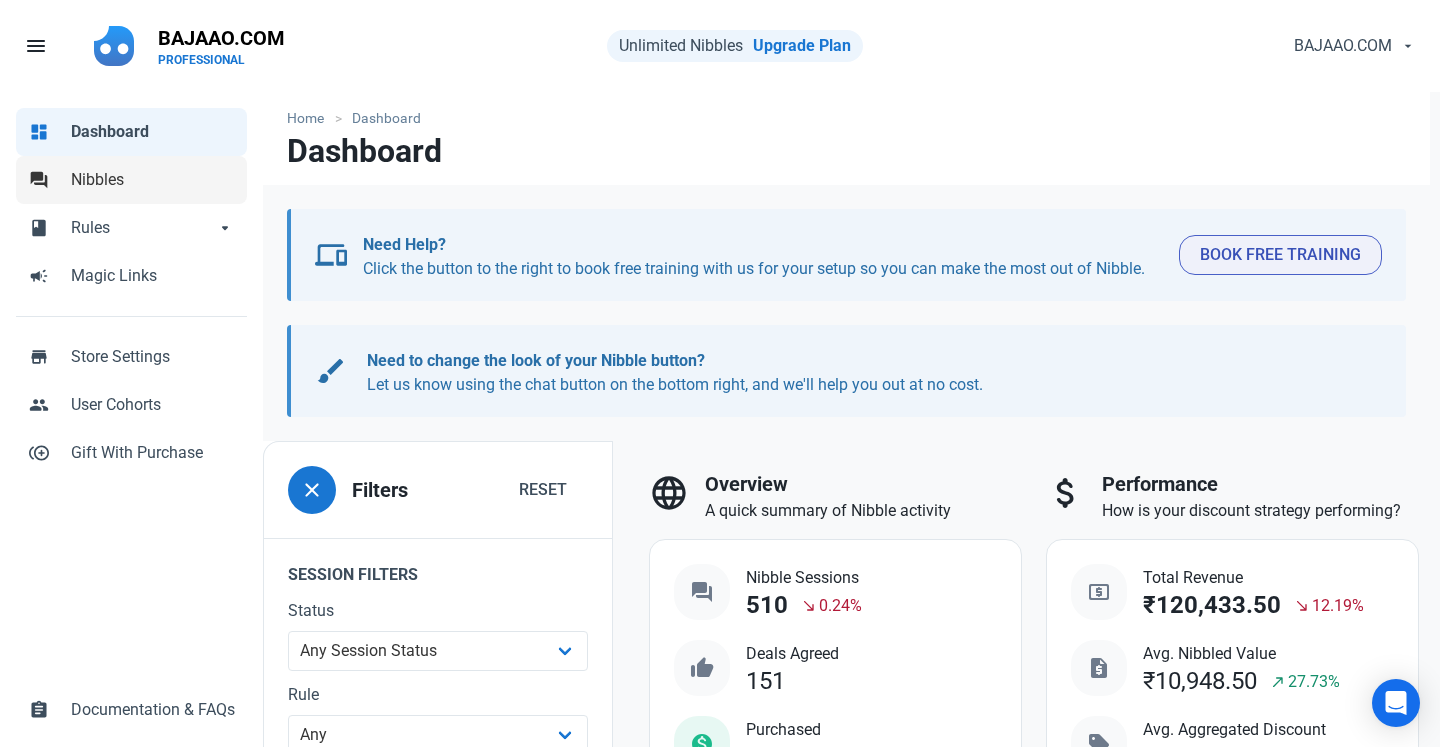 click on "Nibbles" at bounding box center [153, 180] 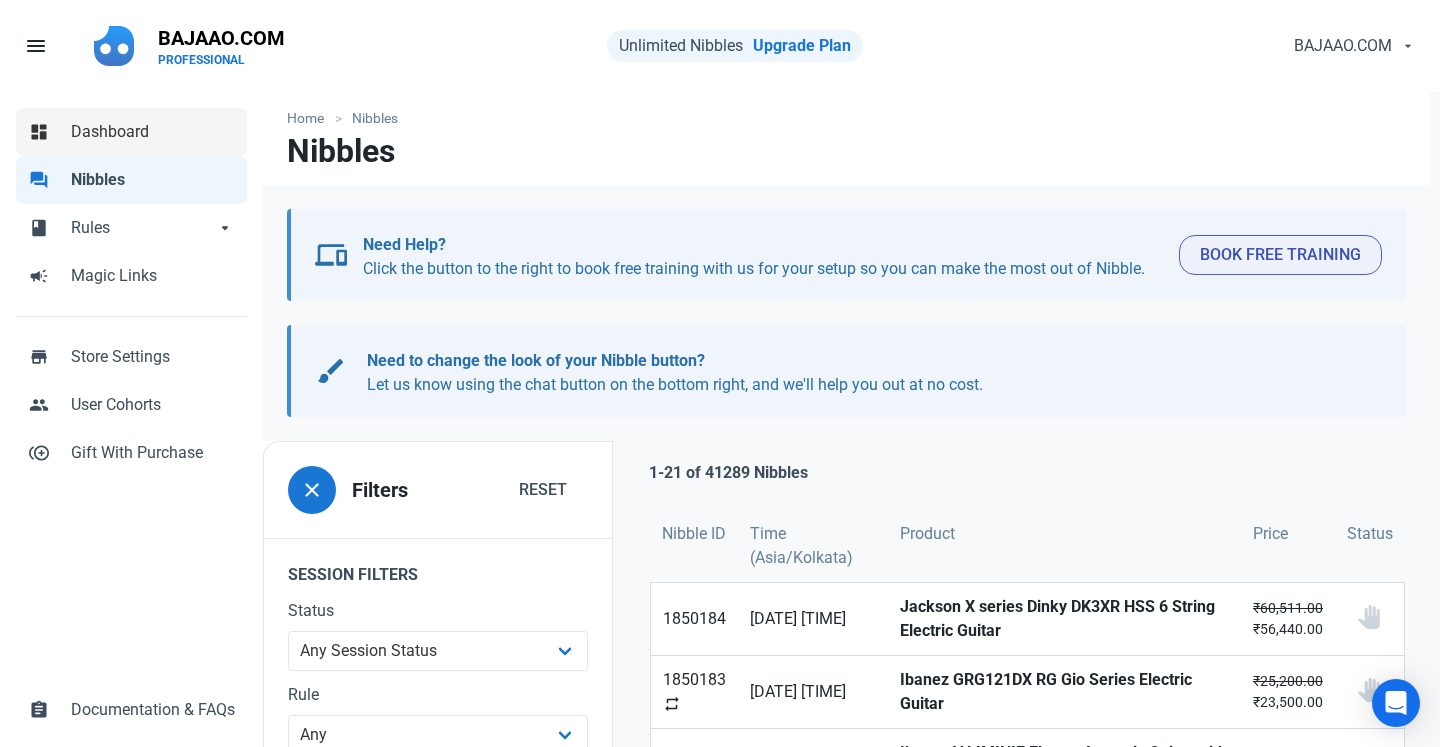scroll, scrollTop: 0, scrollLeft: 0, axis: both 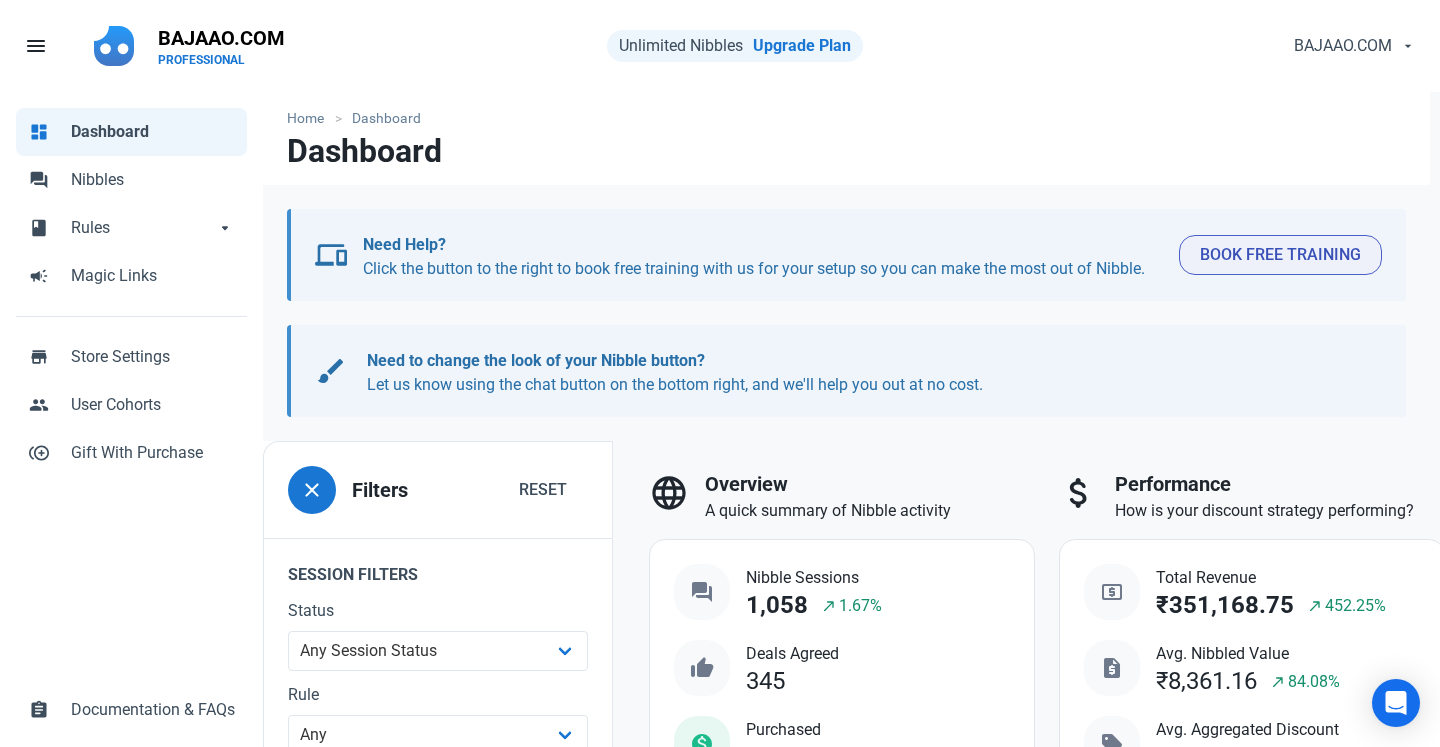 click on "[DATE] [TIME]" at bounding box center (846, 1461) 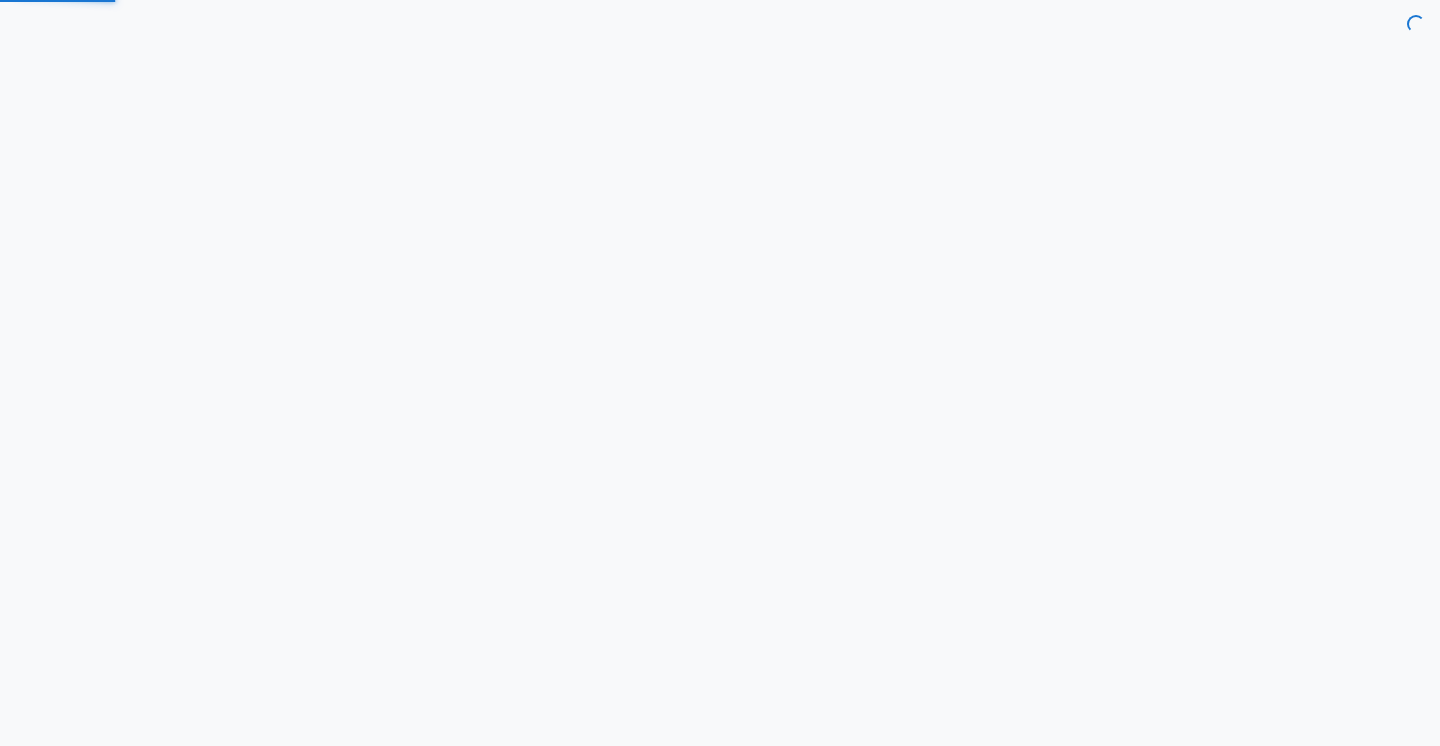 scroll, scrollTop: 0, scrollLeft: 0, axis: both 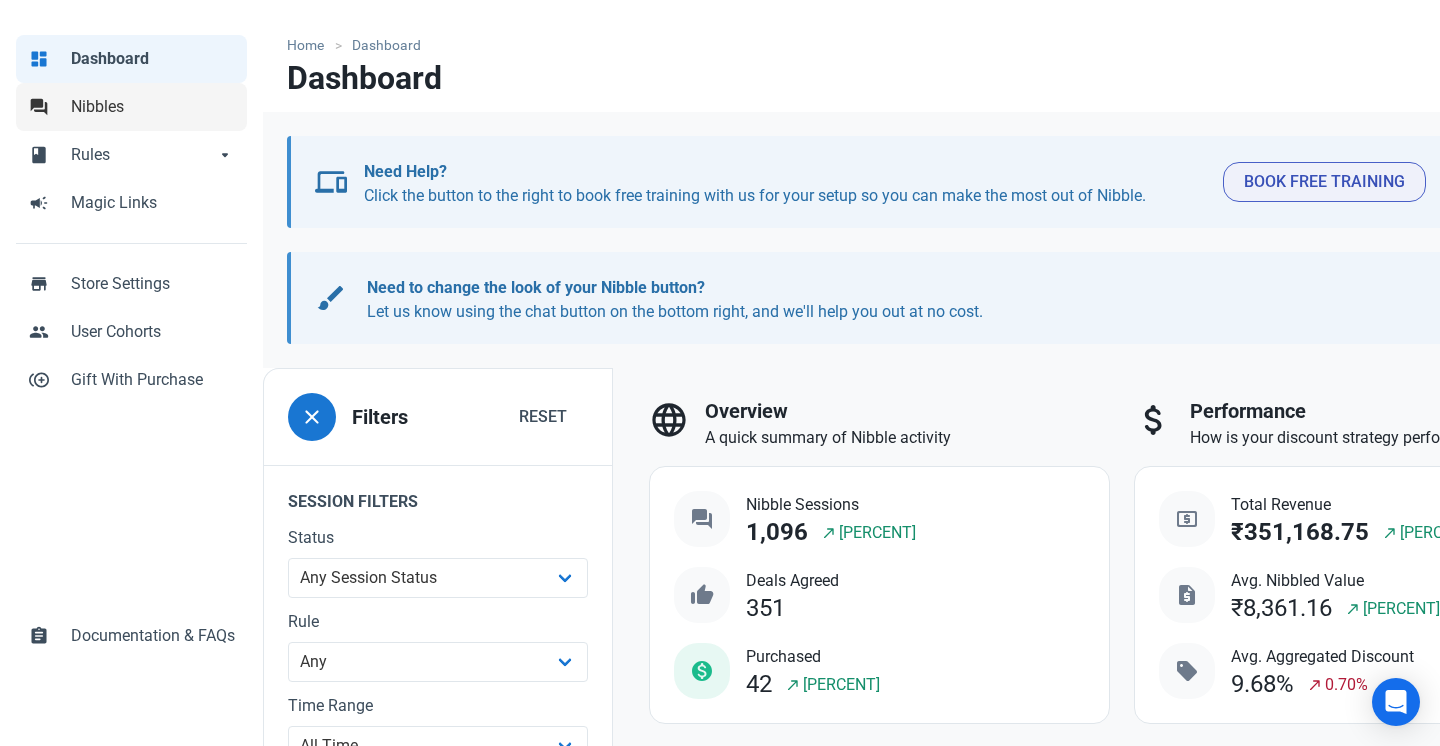 click on "Nibbles" at bounding box center [153, 107] 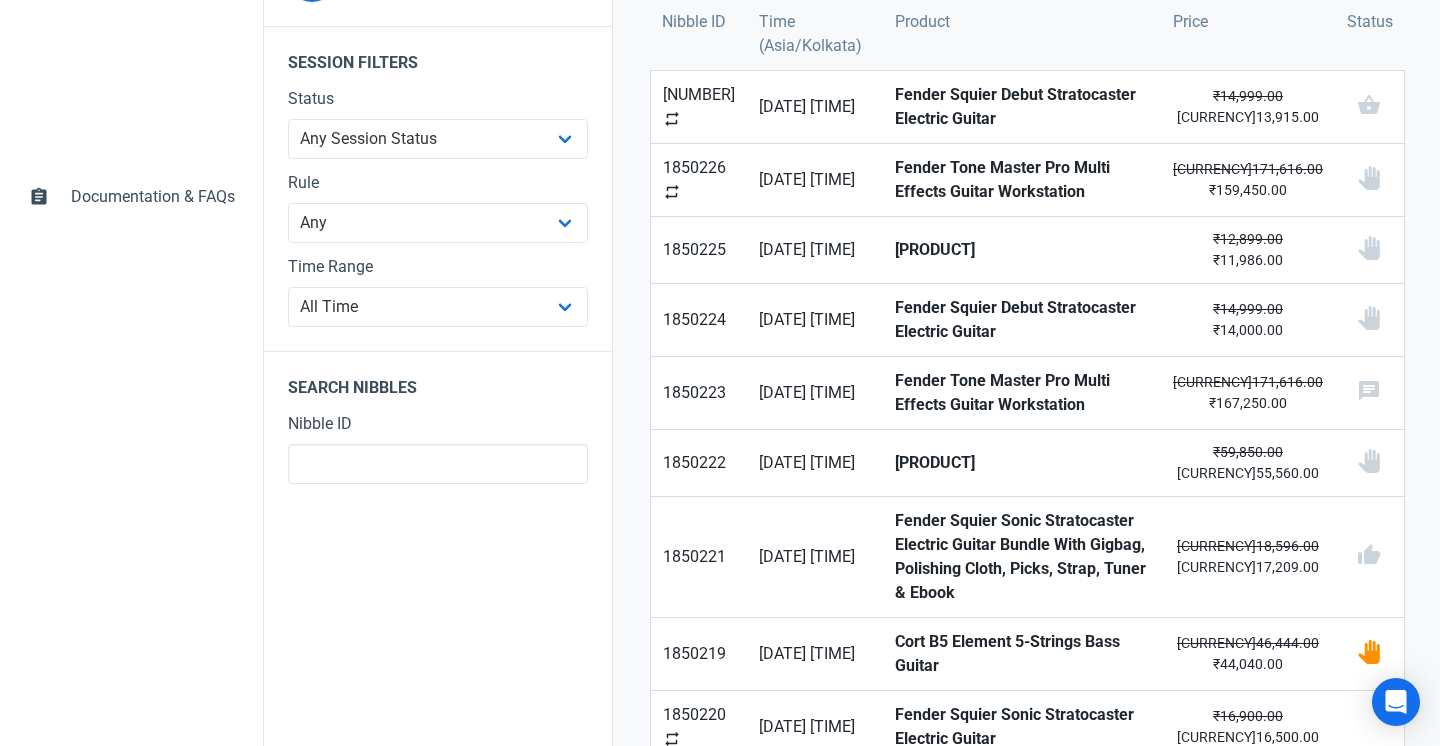 scroll, scrollTop: 534, scrollLeft: 0, axis: vertical 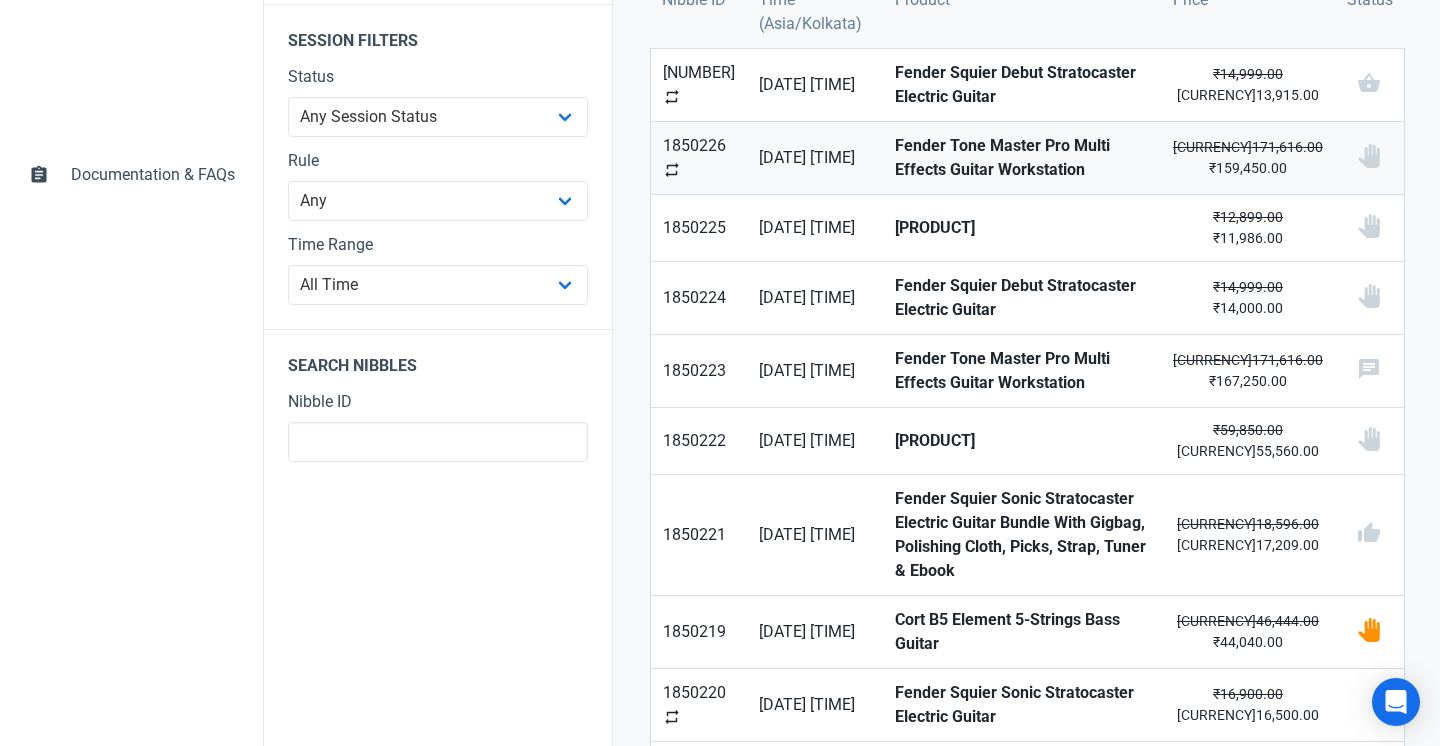 click on "Fender Tone Master Pro Multi Effects Guitar Workstation" at bounding box center (1022, 158) 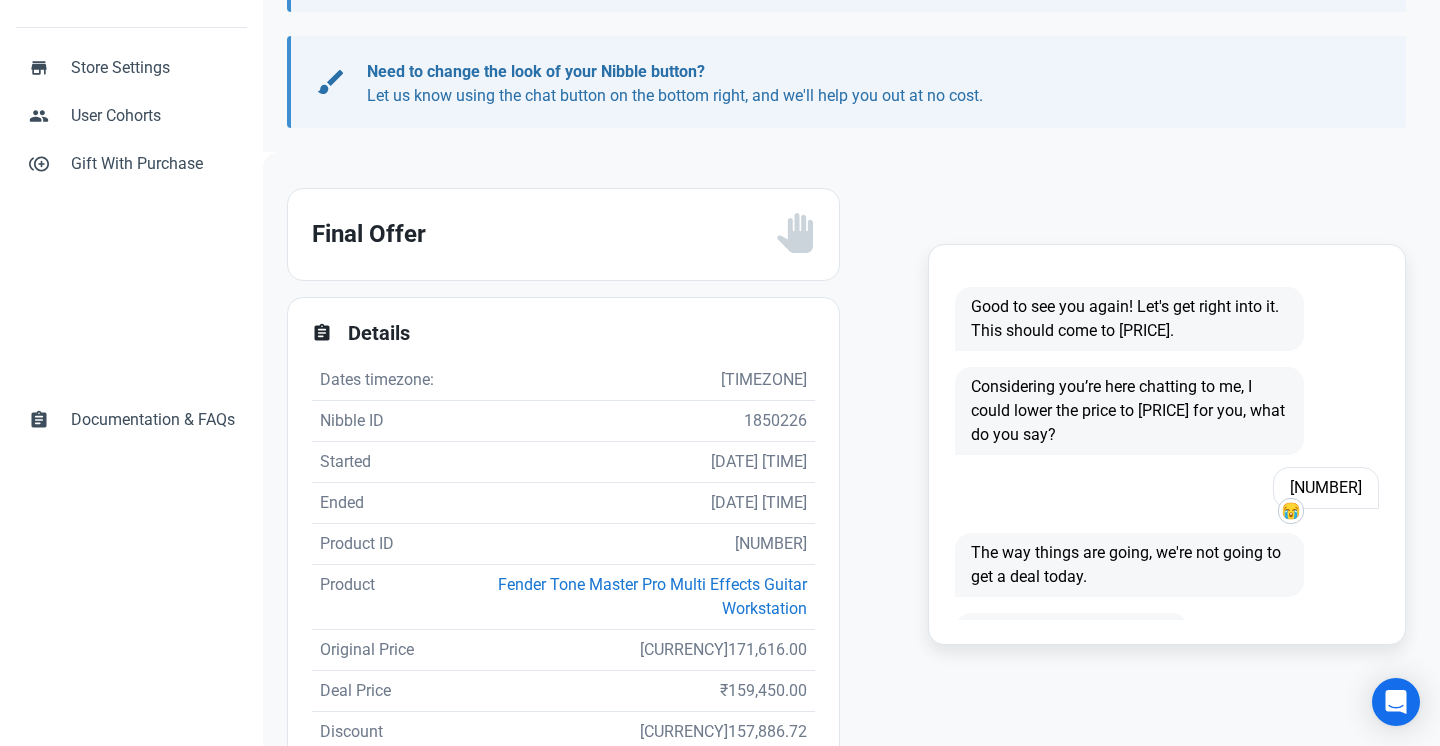 scroll, scrollTop: 324, scrollLeft: 0, axis: vertical 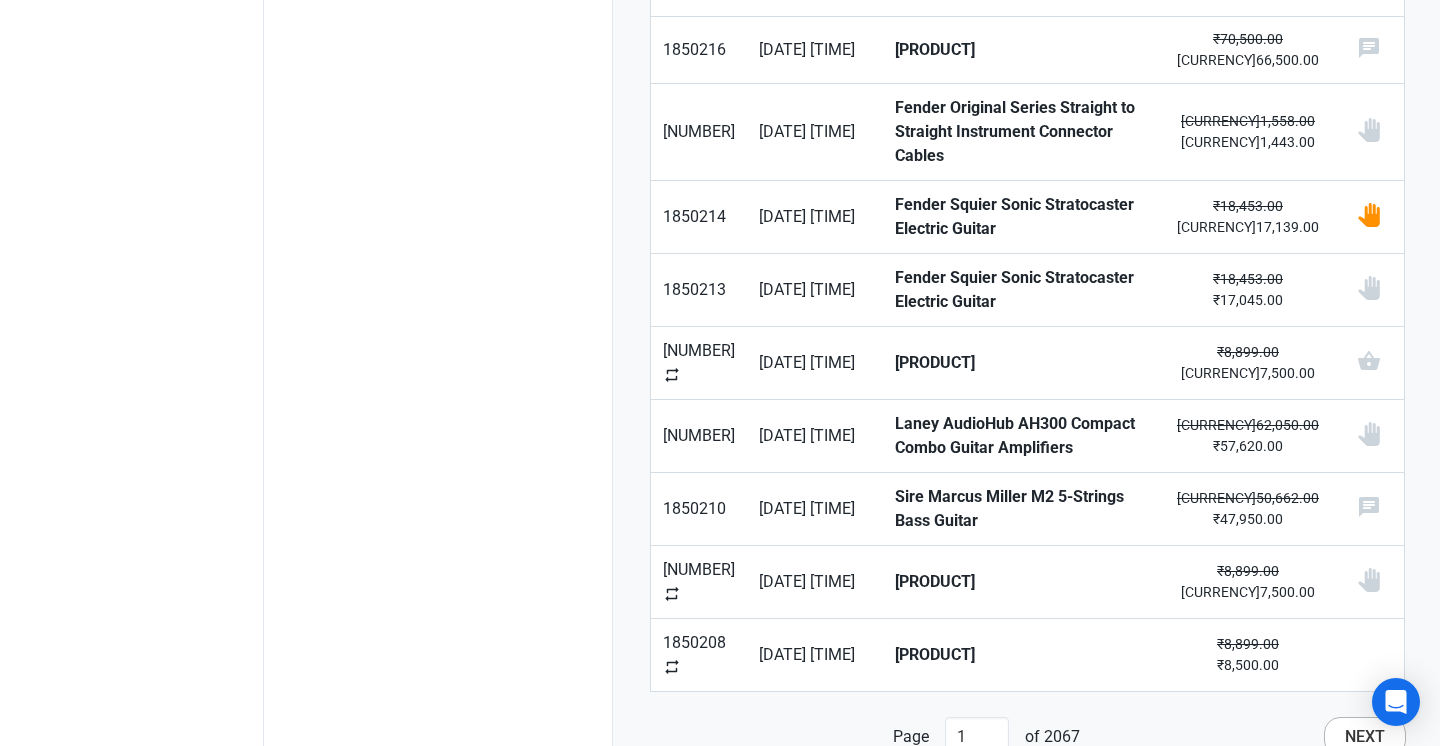 click on "Next" at bounding box center (1365, 737) 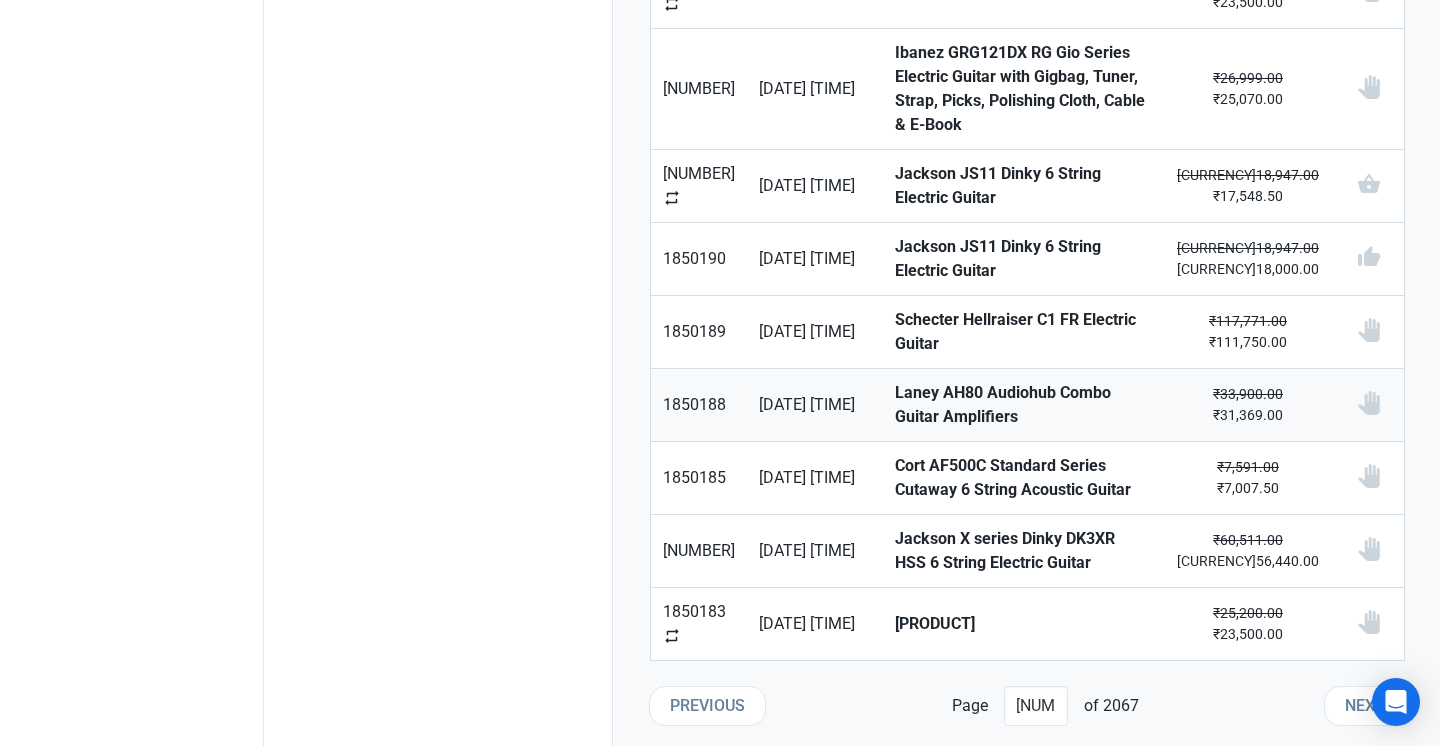 scroll, scrollTop: 1501, scrollLeft: 0, axis: vertical 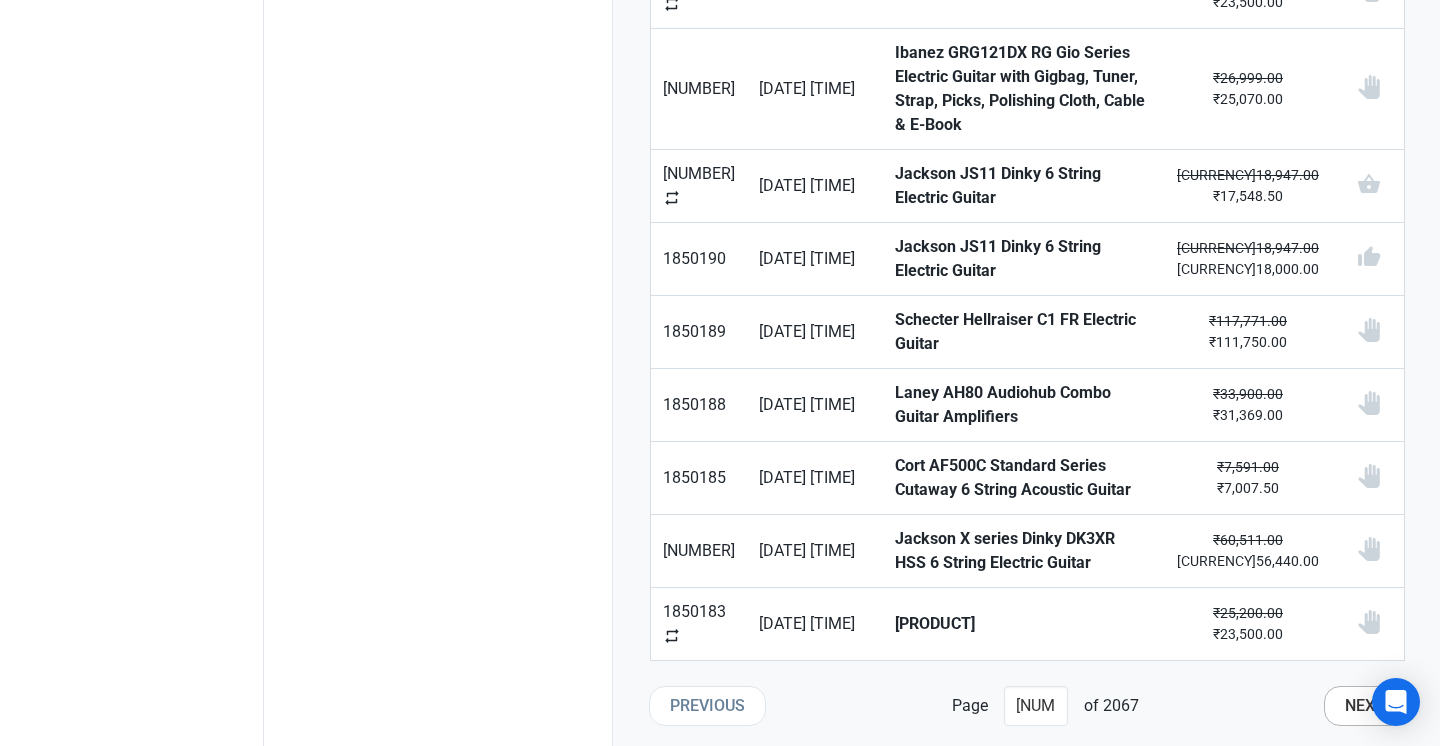 click on "Next" at bounding box center [1365, 706] 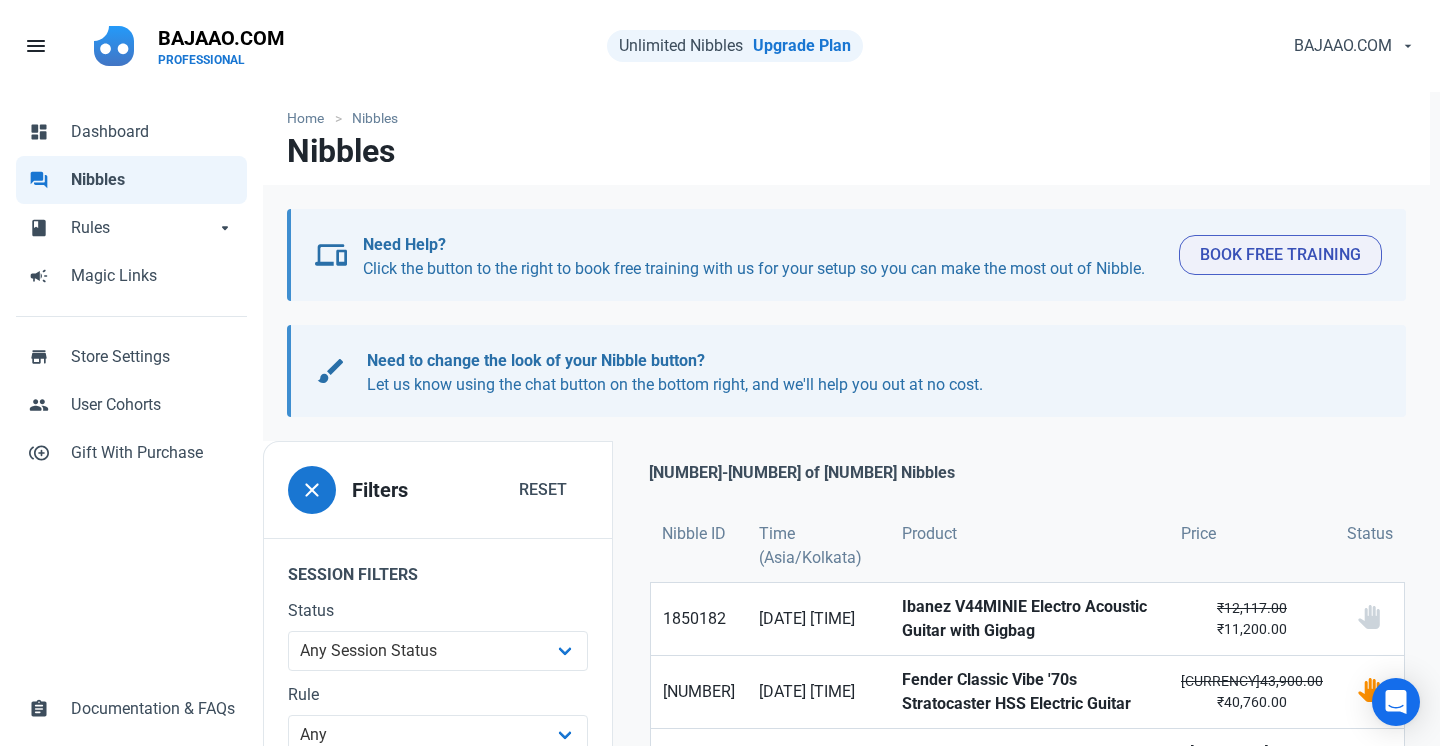 scroll, scrollTop: 0, scrollLeft: 0, axis: both 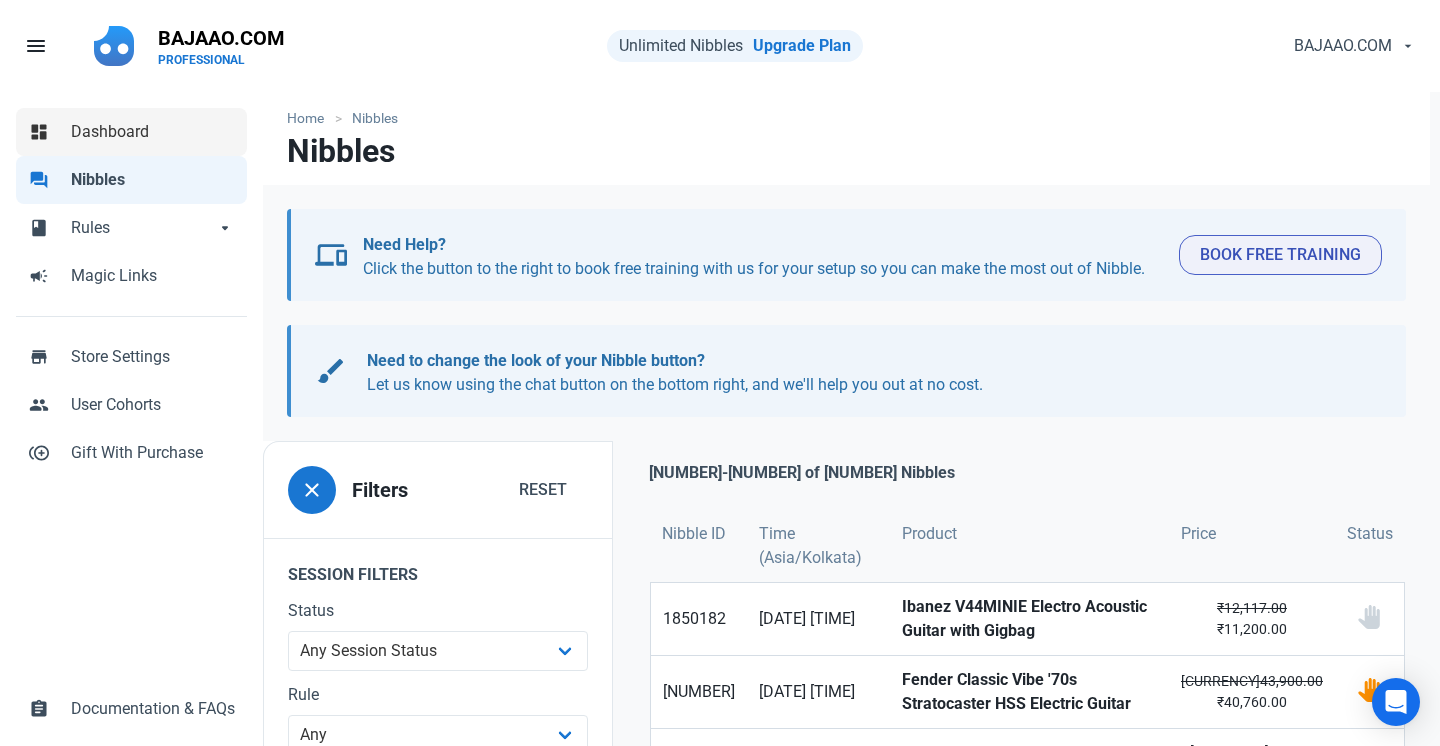 click on "dashboard Dashboard" at bounding box center (131, 132) 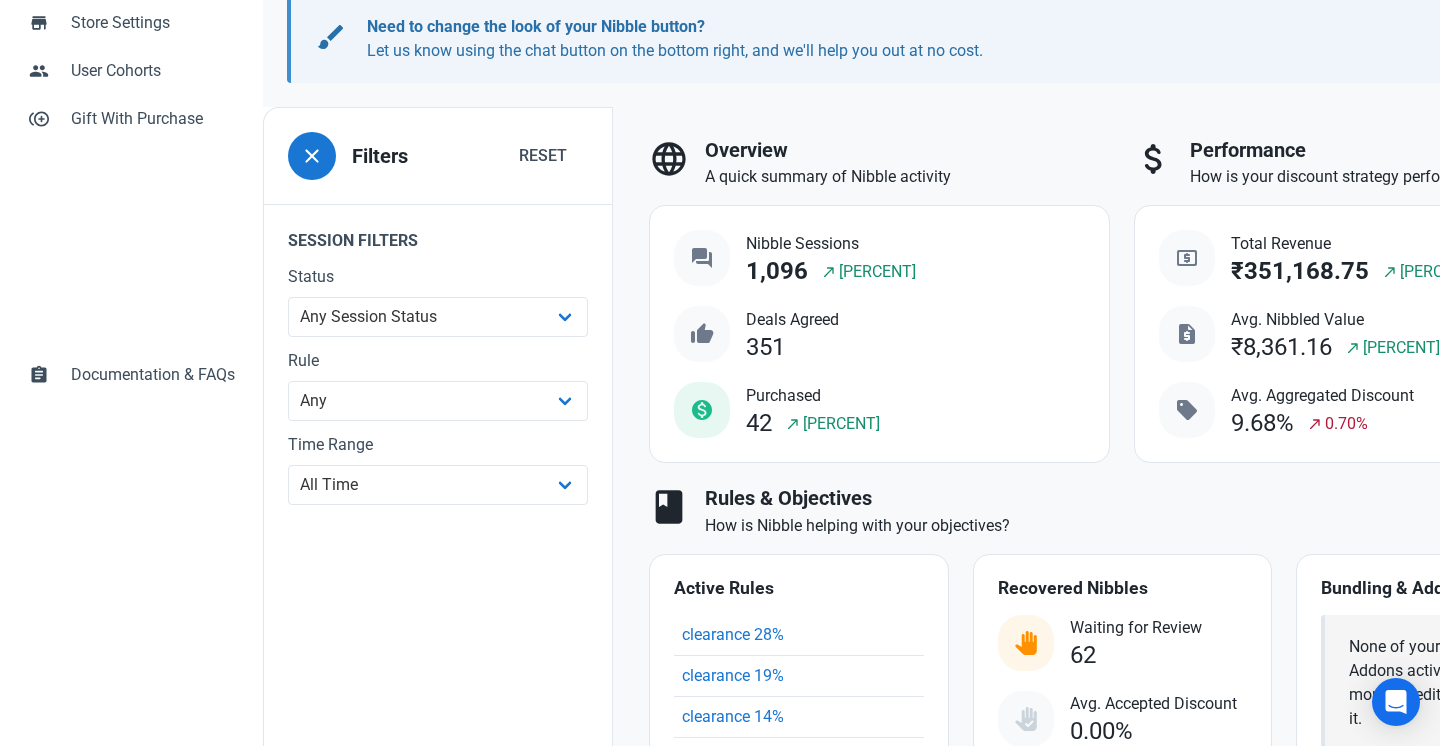 scroll, scrollTop: 340, scrollLeft: 0, axis: vertical 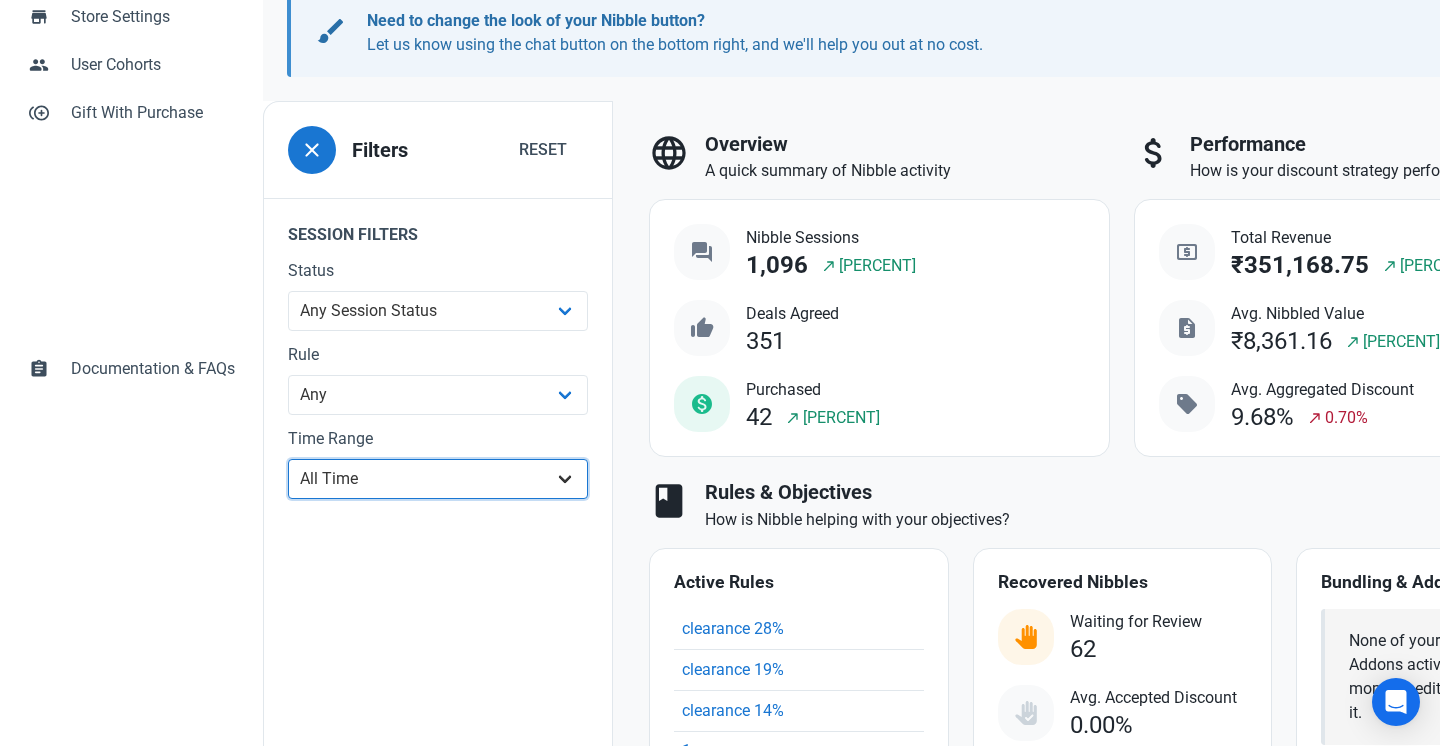 select on "1d" 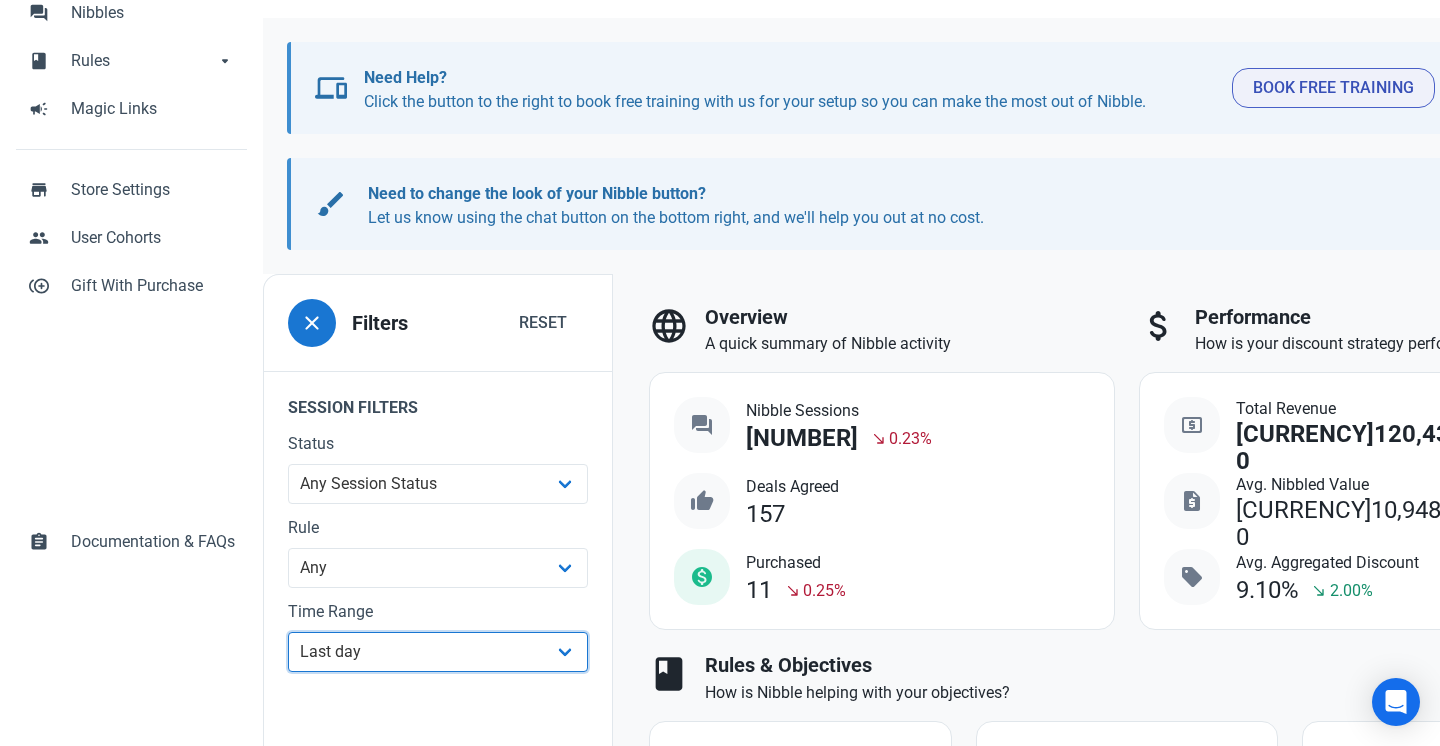 scroll, scrollTop: 157, scrollLeft: 0, axis: vertical 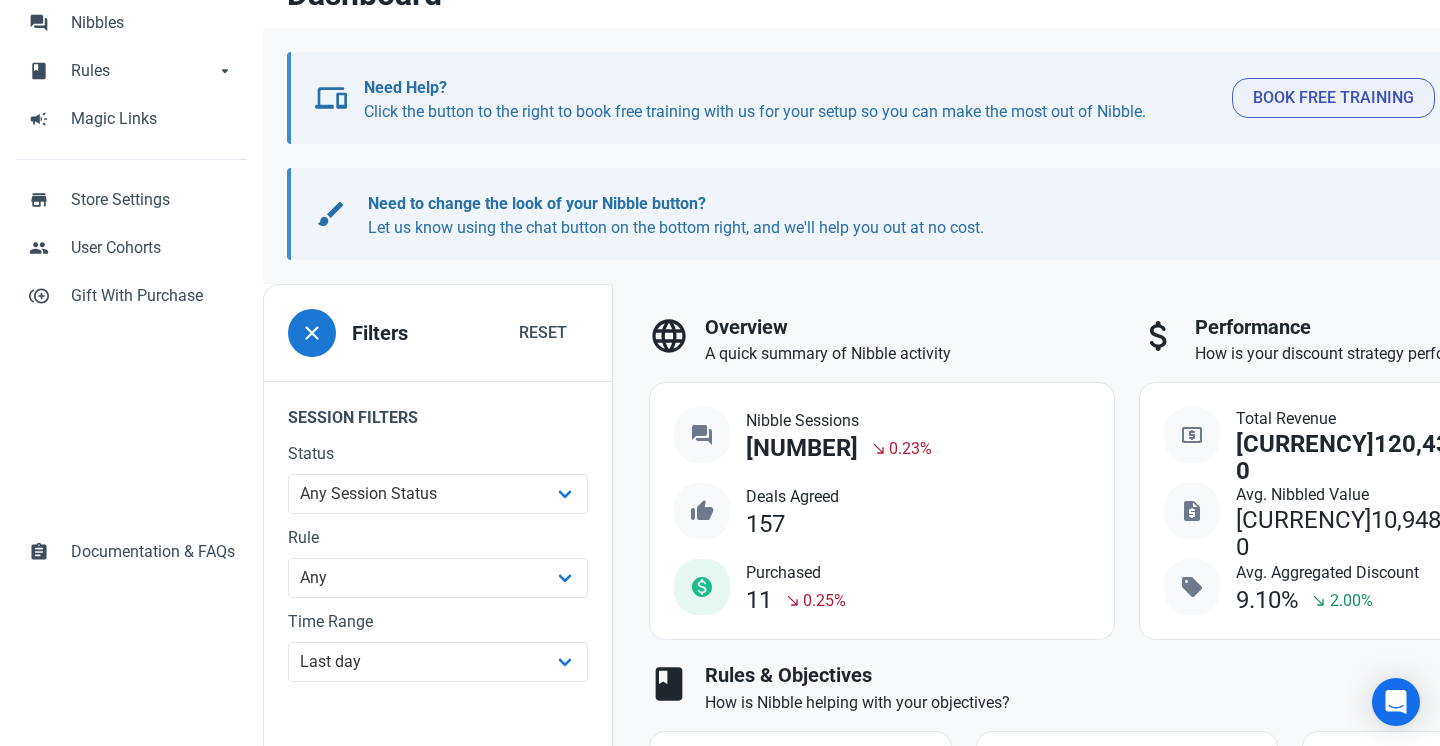 click on "Home Dashboard  Dashboard  devices Need Help?  Click the button to the right to book free training with us for your setup so you can make the most out of Nibble.  Book Free Training devices Need Help?  Click the button to the right to book free training with us for your setup so you can make the most out of Nibble.  Book Free Training brush Need to change the look of your Nibble button?  Let us know using the chat button on the bottom right, and we'll help you out at no cost.  brush Need to change the look of your Nibble button?  Let us know using the chat button on the bottom right, and we'll help you out at no cost.  close Filters Reset Session Filters Status Any Session Status  Abandoned - negotiated   Abandoned - after final offer   Abandoned - after deal agreed   Recoverable - user offer available   Recoverable - user offer accepted   Recoverable - counter offer sent   No longer recoverable - user offer rejected   Added to Basket   Recovered - Purchased   Purchased  Rule Any clearance [PERCENT] clearance [PERCENT] [NUMBER]" at bounding box center (873, 1290) 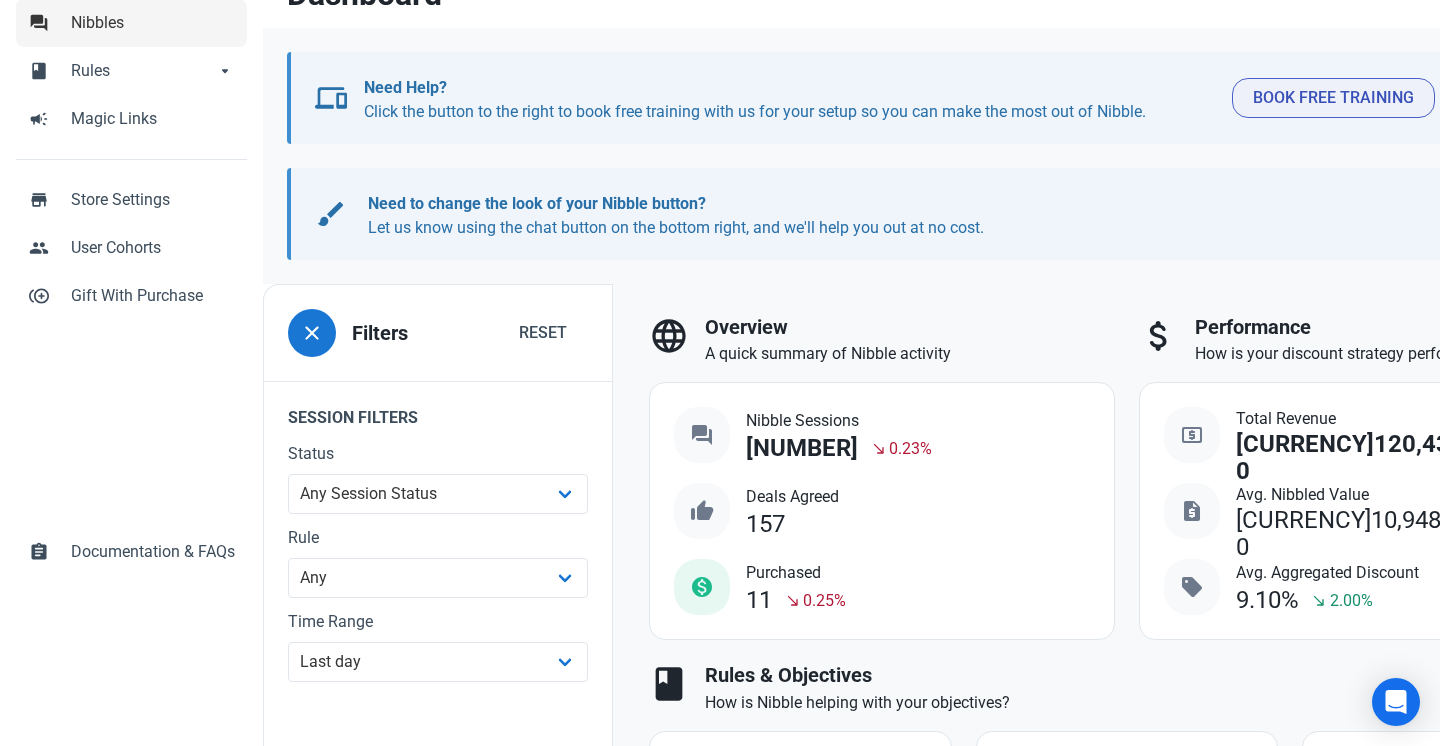 click on "forum Nibbles" at bounding box center (131, 23) 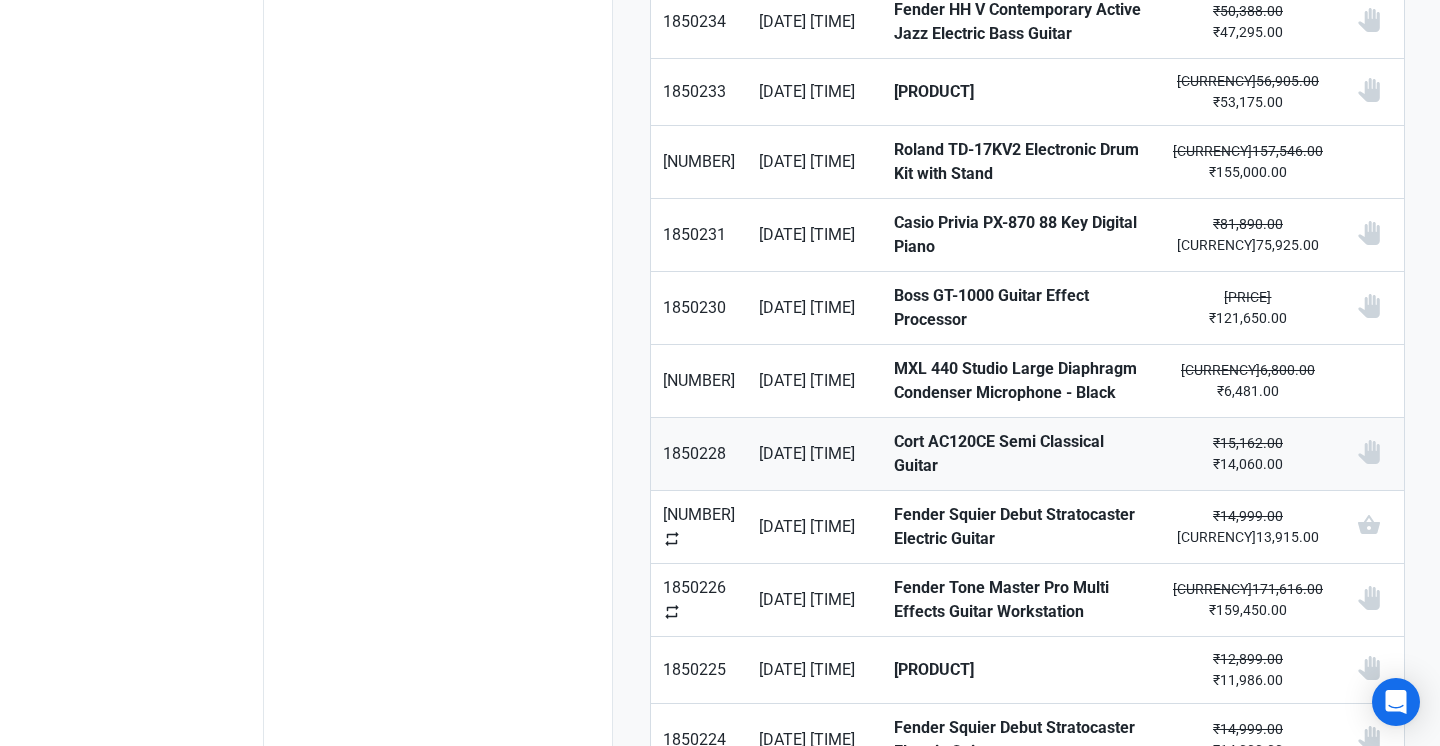 scroll, scrollTop: 1185, scrollLeft: 0, axis: vertical 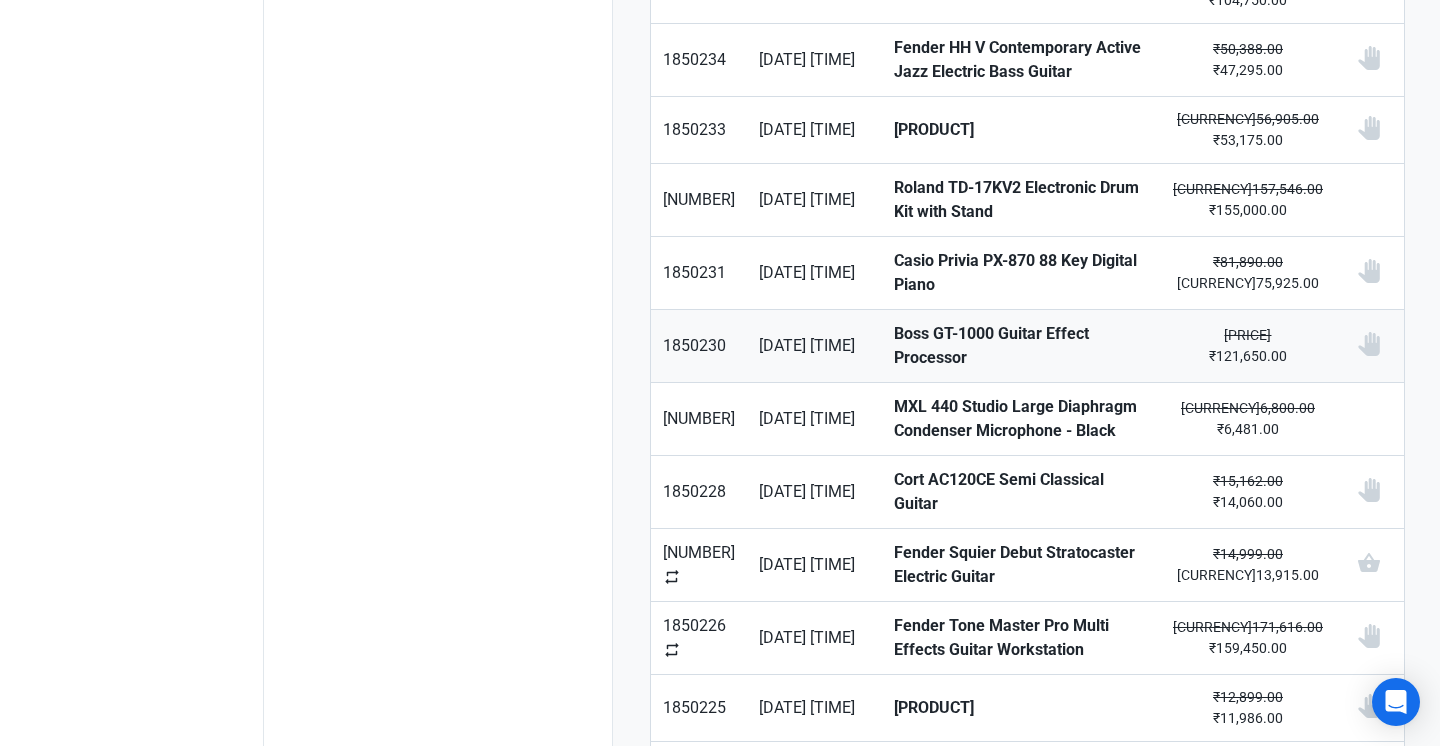 click on "₹130,000.00  ₹121,650.00" at bounding box center [1248, 346] 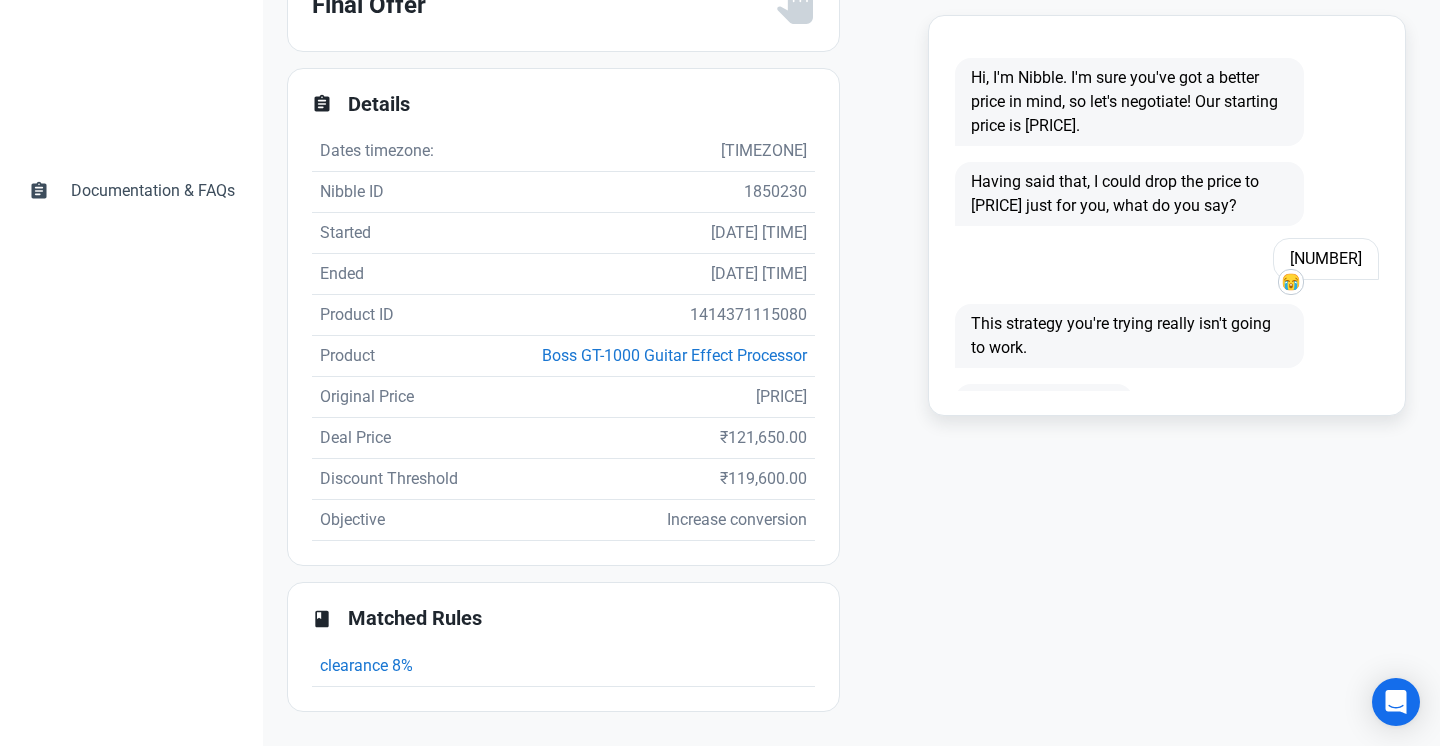 scroll, scrollTop: 546, scrollLeft: 0, axis: vertical 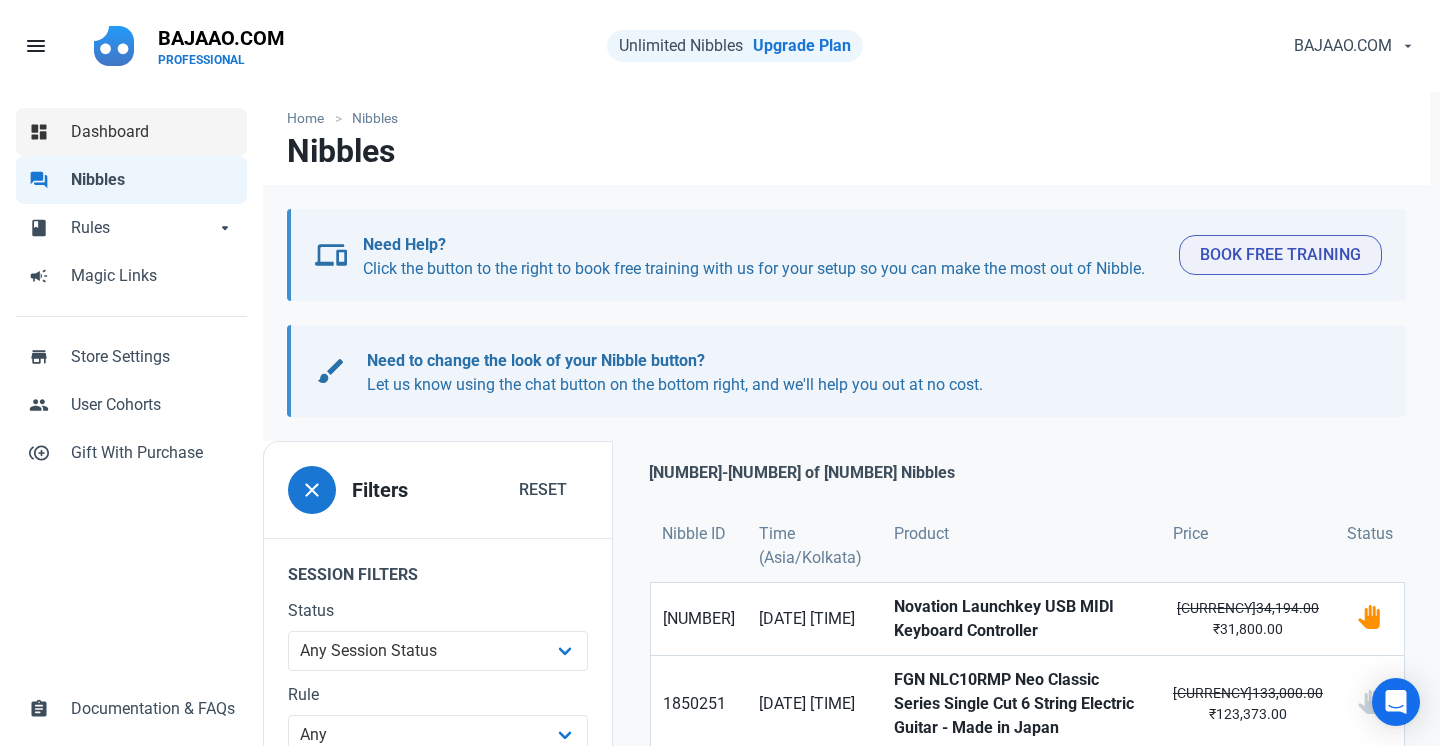 click on "dashboard Dashboard" at bounding box center [131, 132] 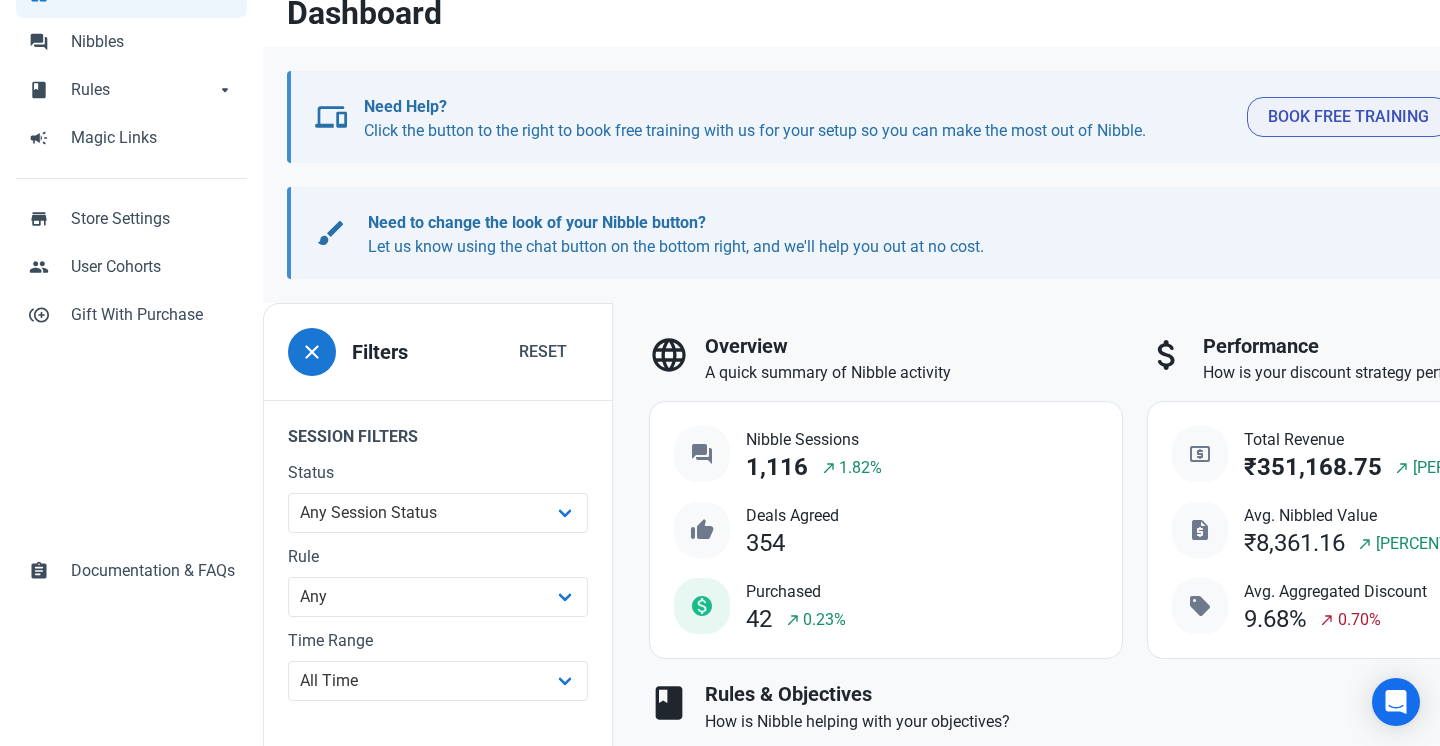 scroll, scrollTop: 153, scrollLeft: 0, axis: vertical 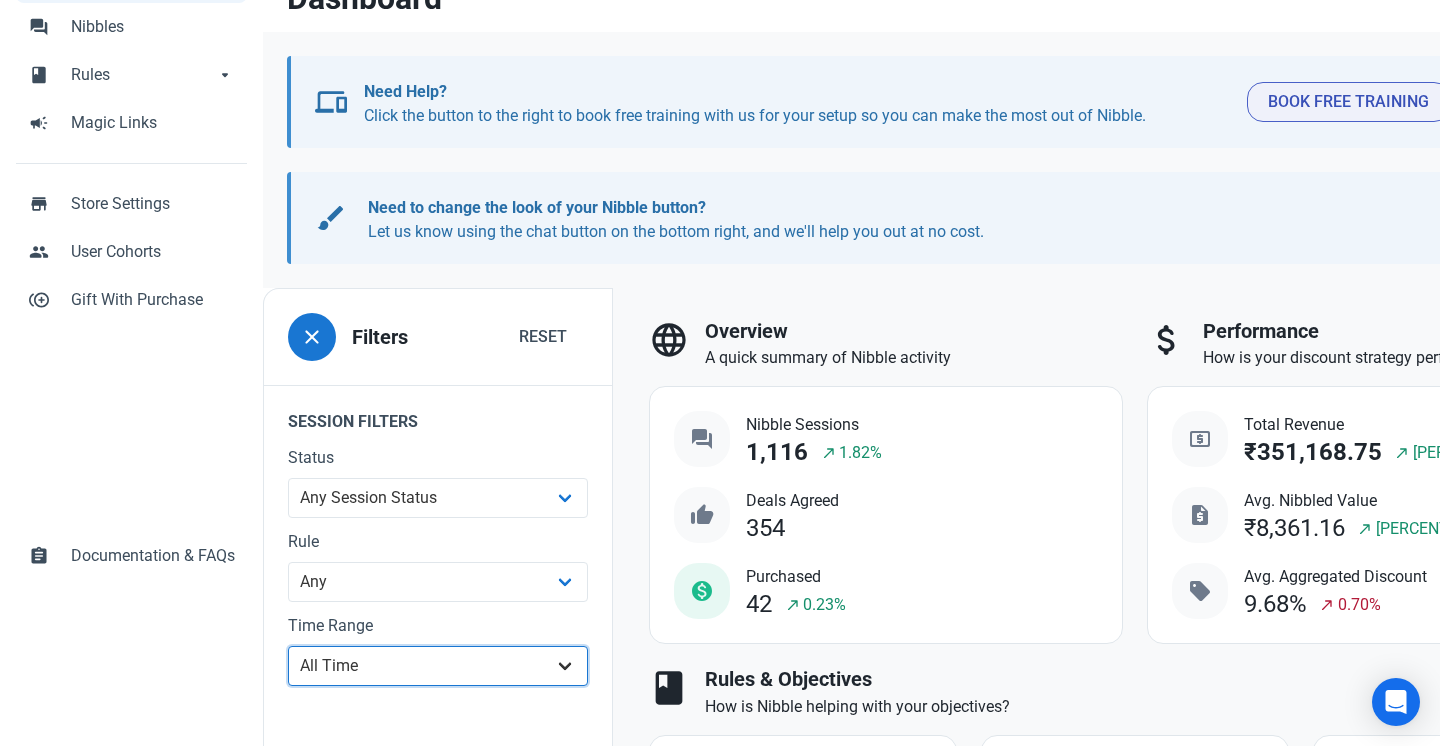 select on "1d" 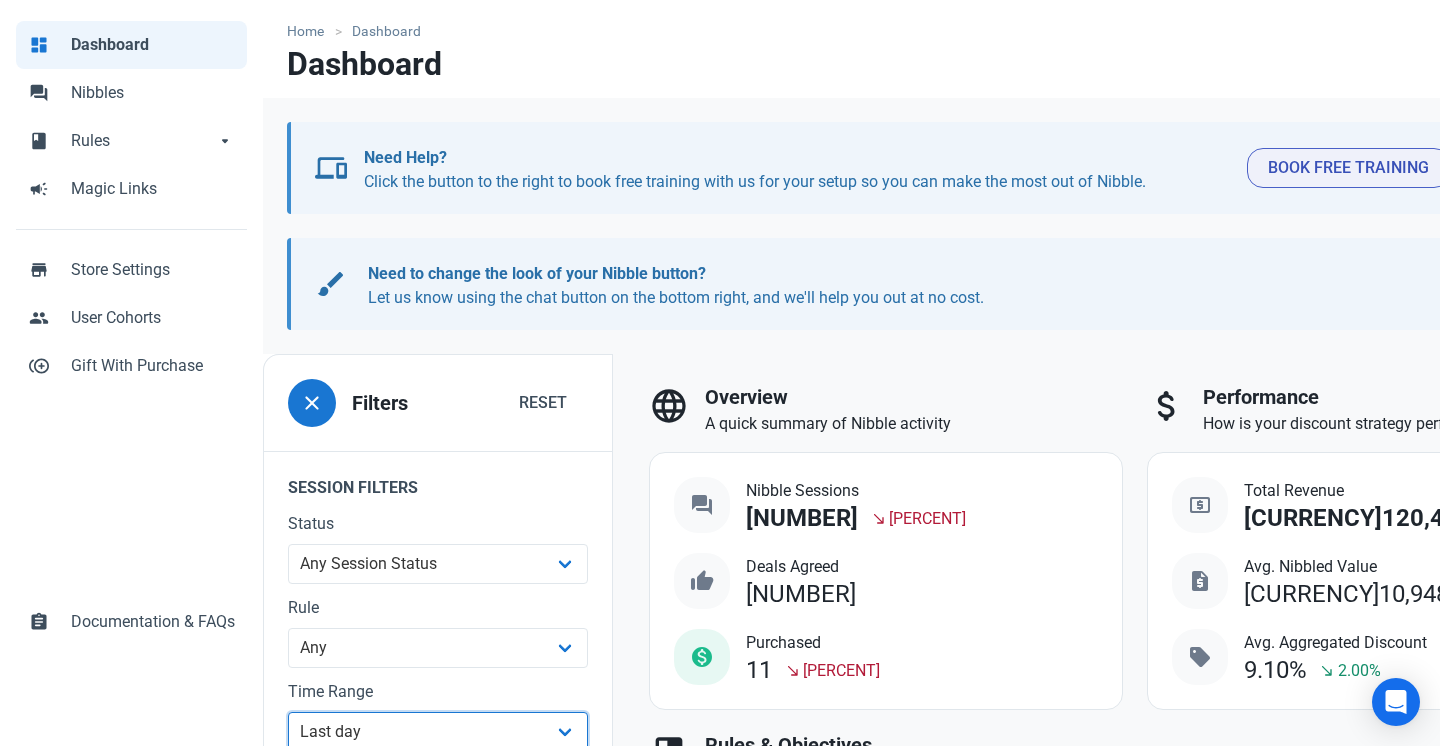 scroll, scrollTop: 113, scrollLeft: 0, axis: vertical 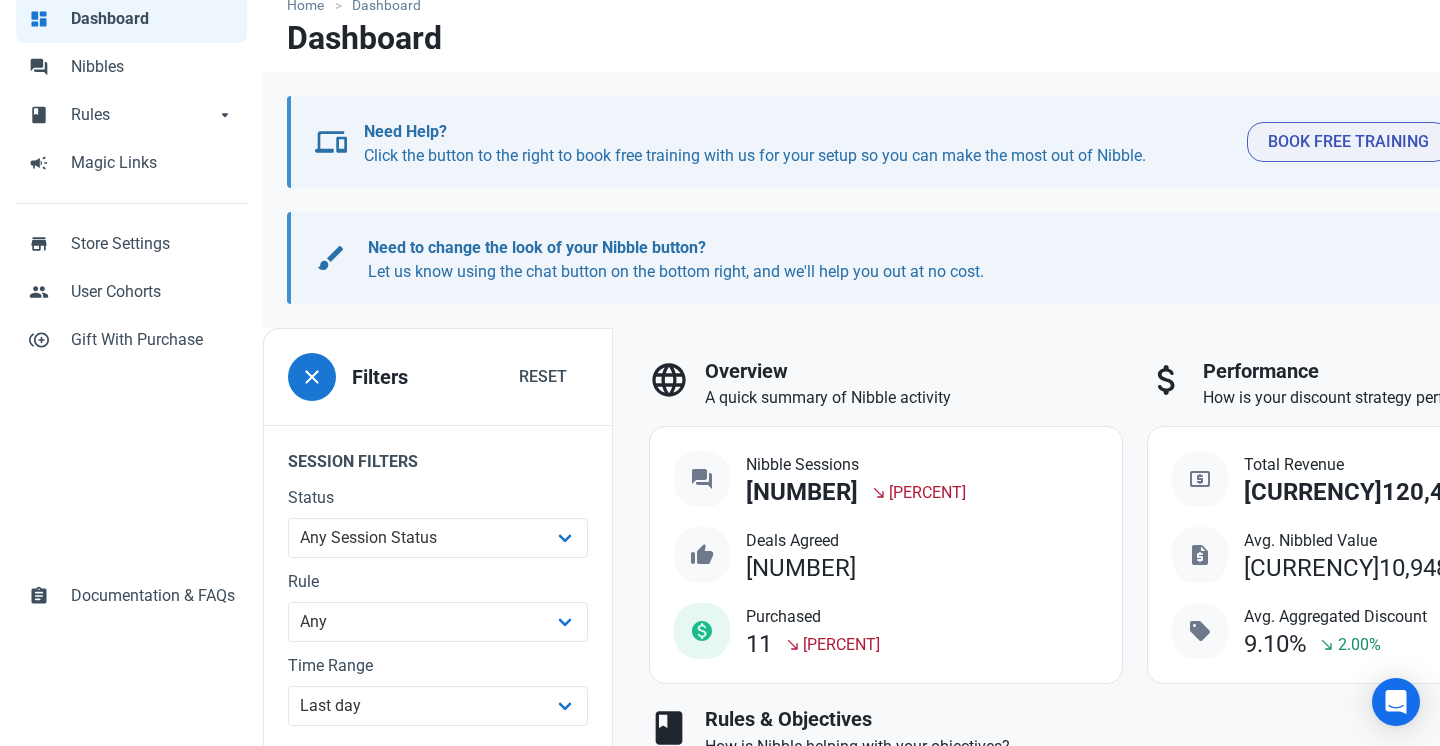 click on "Home Dashboard  Dashboard  devices Need Help?  Click the button to the right to book free training with us for your setup so you can make the most out of Nibble.  Book Free Training devices Need Help?  Click the button to the right to book free training with us for your setup so you can make the most out of Nibble.  Book Free Training brush Need to change the look of your Nibble button?  Let us know using the chat button on the bottom right, and we'll help you out at no cost.  brush Need to change the look of your Nibble button?  Let us know using the chat button on the bottom right, and we'll help you out at no cost.  close Filters Reset Session Filters Status Any Session Status  Abandoned - negotiated   Abandoned - after final offer   Abandoned - after deal agreed   Recoverable - user offer available   Recoverable - user offer accepted   Recoverable - counter offer sent   No longer recoverable - user offer rejected   Added to Basket   Recovered - Purchased   Purchased  Rule Any clearance [PERCENT] clearance [PERCENT] [NUMBER]" at bounding box center (881, 1310) 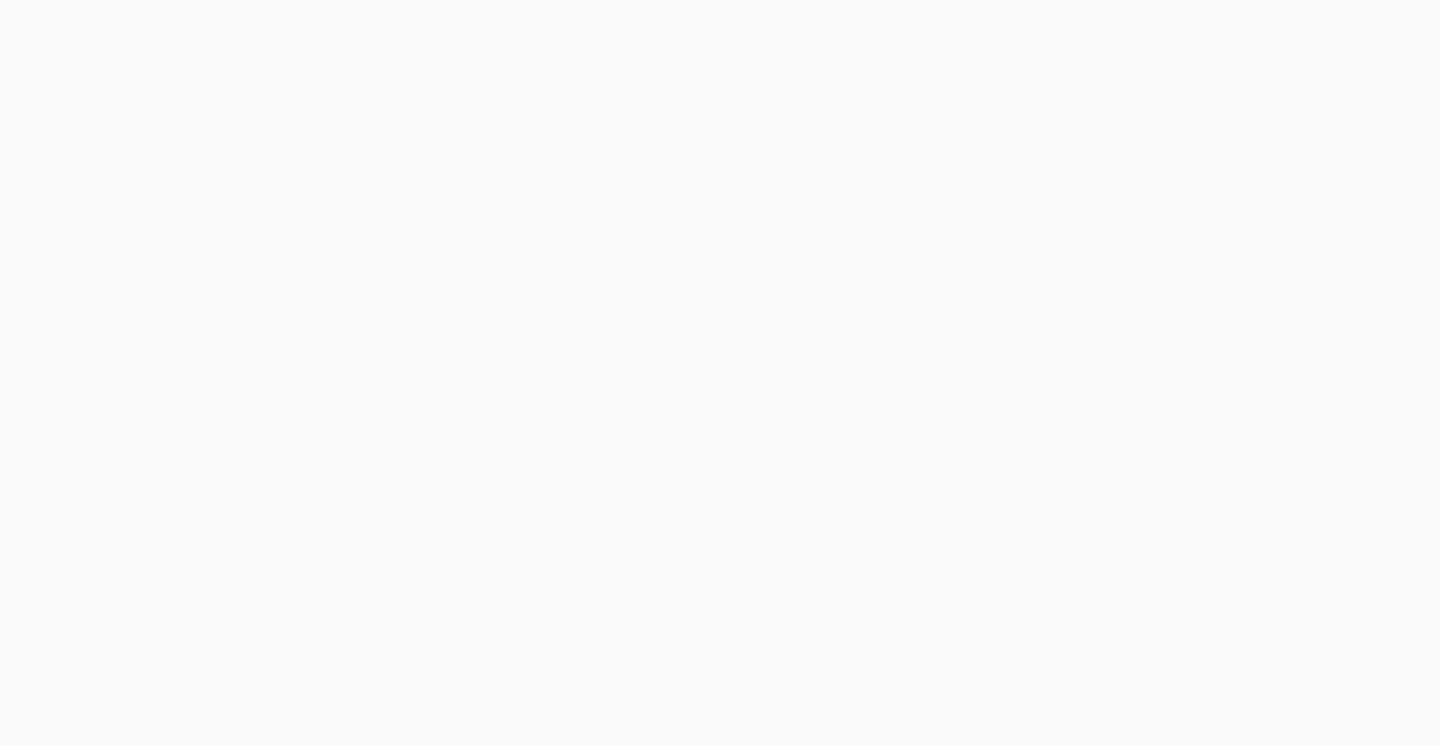 scroll, scrollTop: 0, scrollLeft: 0, axis: both 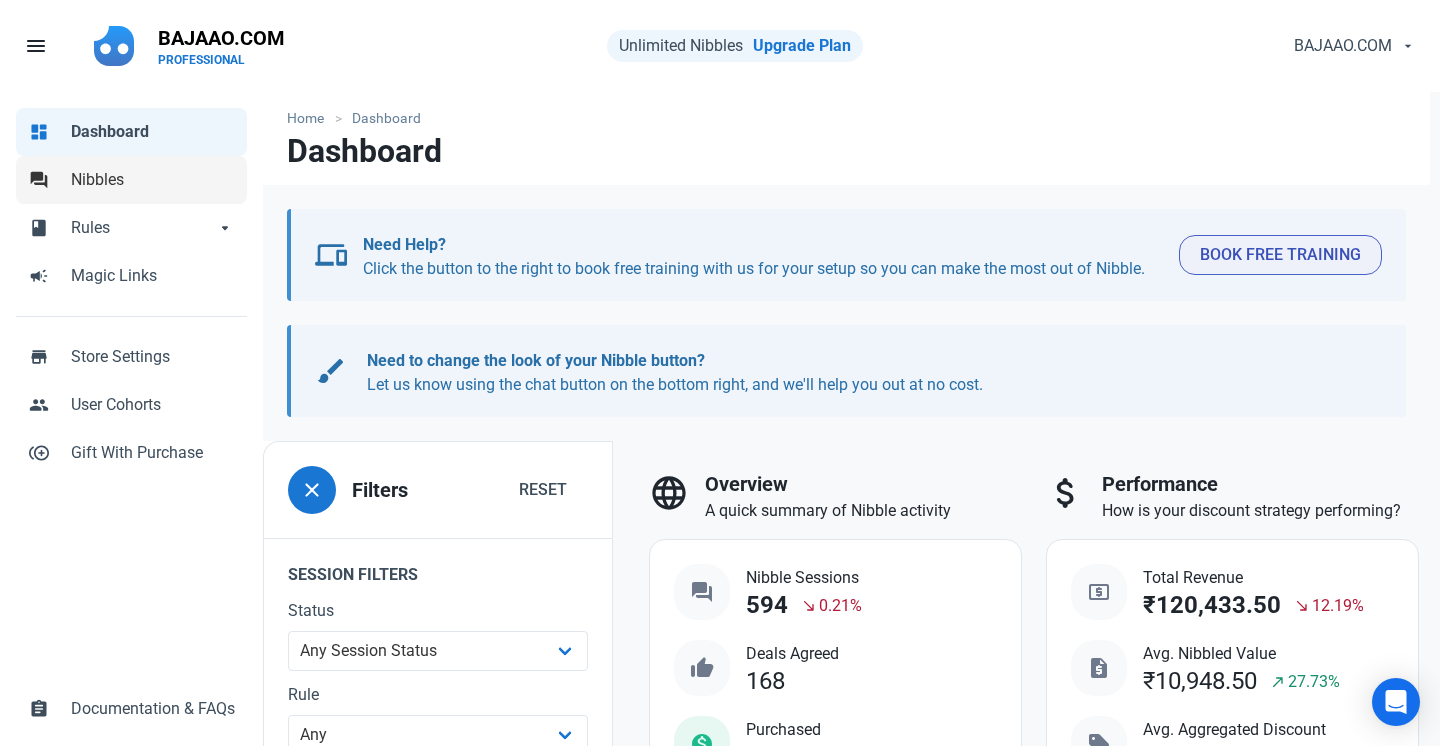 click on "Nibbles" at bounding box center (153, 180) 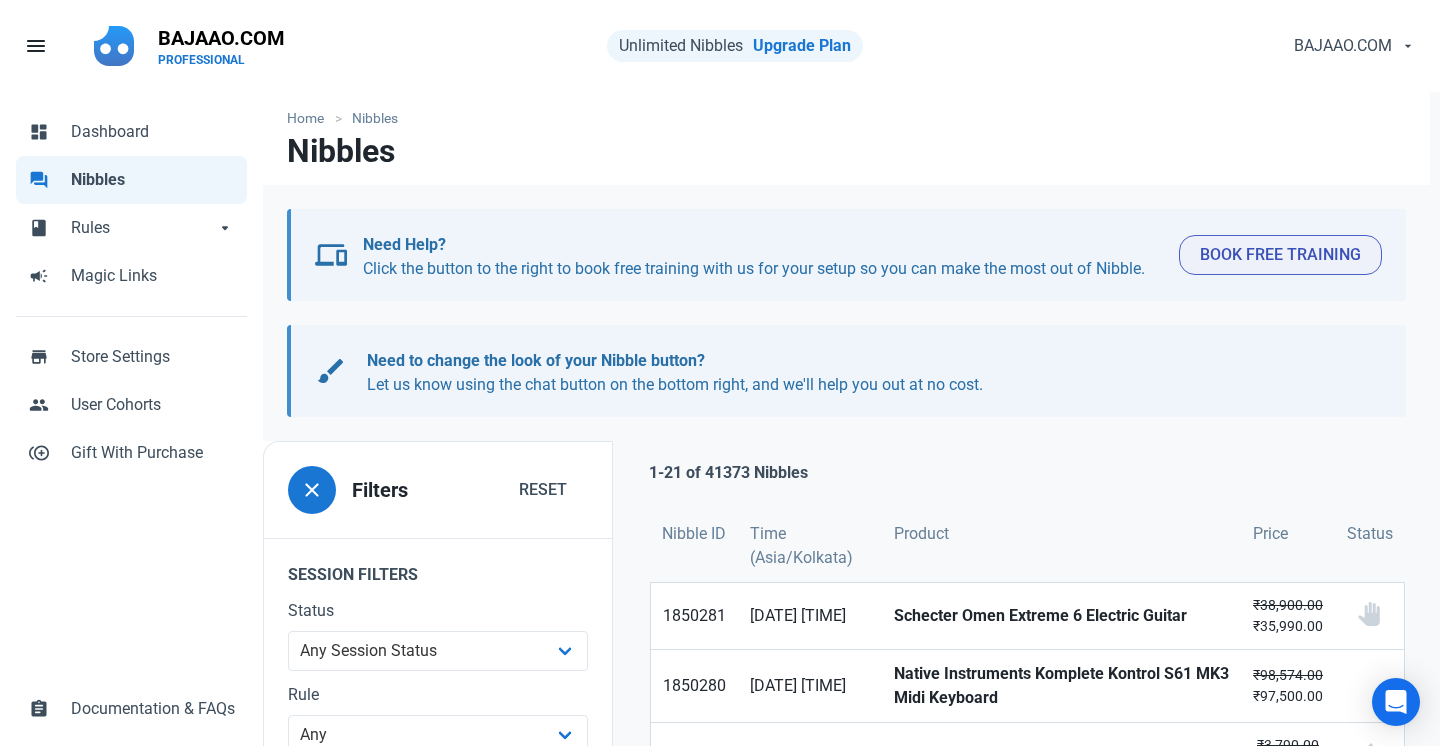 scroll, scrollTop: 132, scrollLeft: 0, axis: vertical 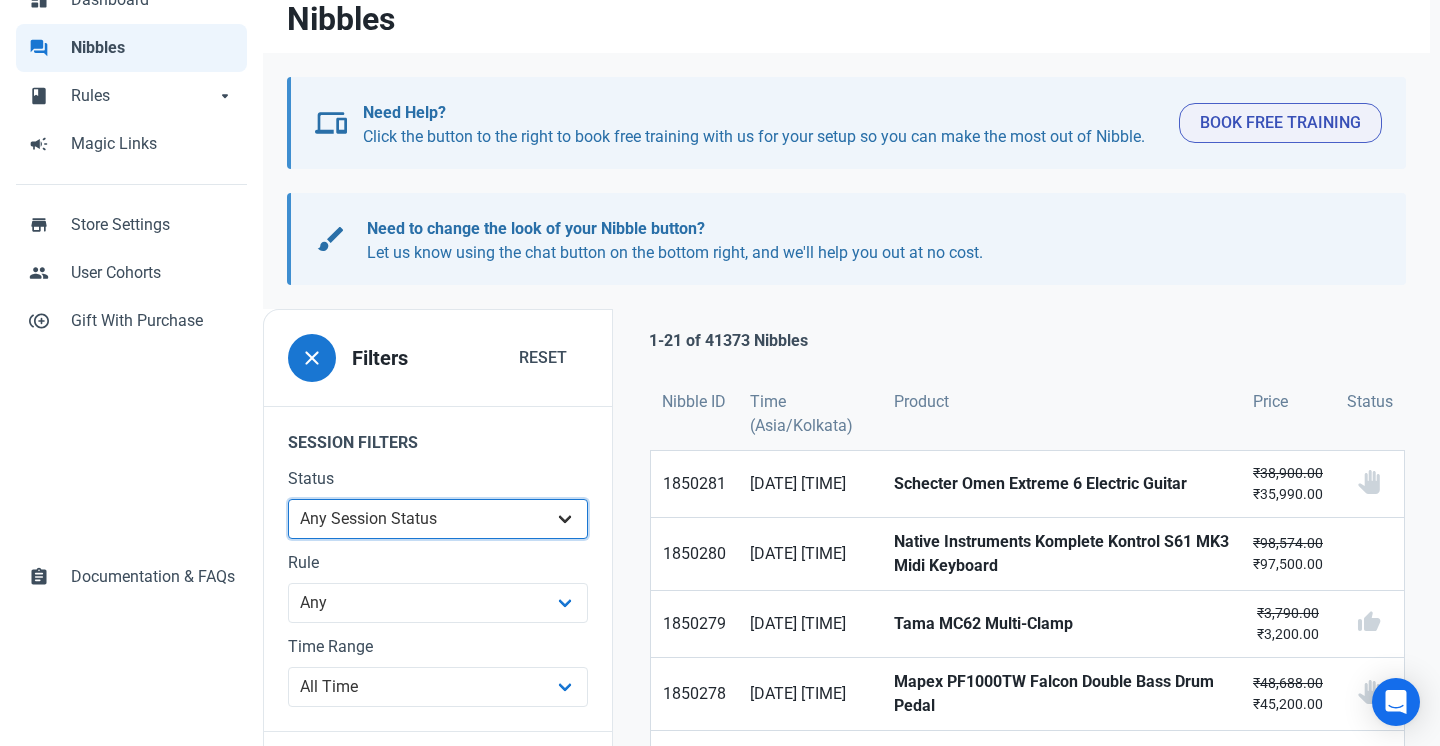 select on "added_to_basket" 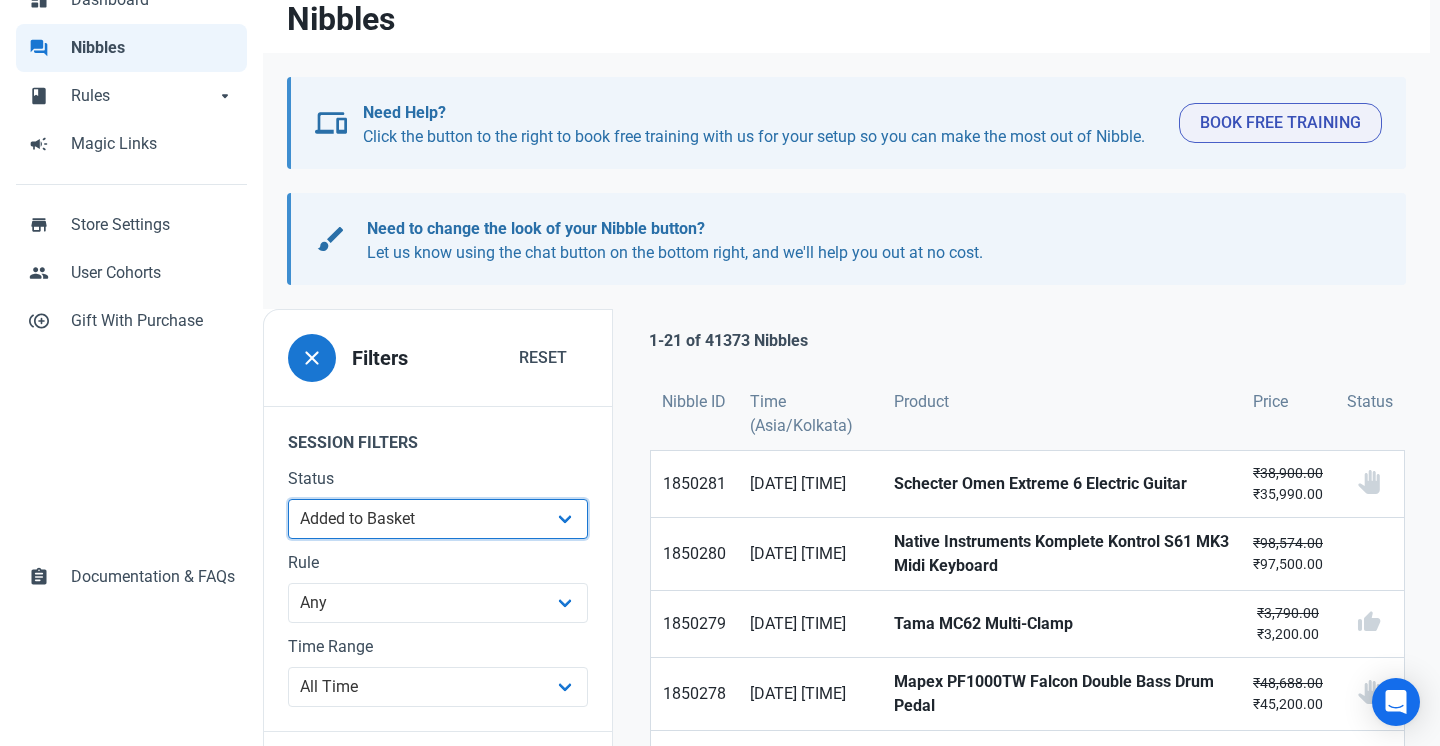 scroll, scrollTop: 0, scrollLeft: 0, axis: both 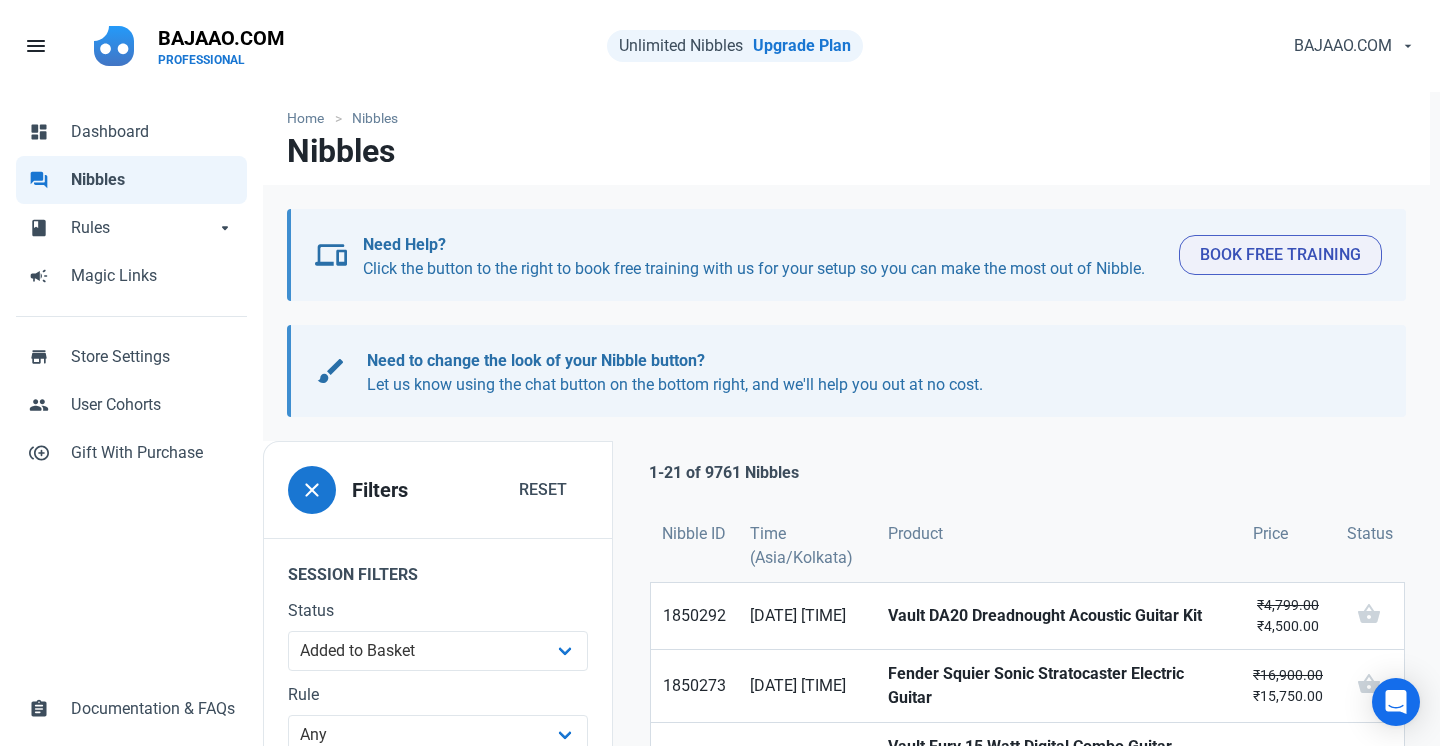 click on "Home Nibbles  Nibbles  devices Need Help?  Click the button to the right to book free training with us for your setup so you can make the most out of Nibble.  Book Free Training devices Need Help?  Click the button to the right to book free training with us for your setup so you can make the most out of Nibble.  Book Free Training brush Need to change the look of your Nibble button?  Let us know using the chat button on the bottom right, and we'll help you out at no cost.  brush Need to change the look of your Nibble button?  Let us know using the chat button on the bottom right, and we'll help you out at no cost.  close Filters Reset Session Filters Status Any Session Status  Abandoned - negotiated   Abandoned - after final offer   Abandoned - after deal agreed   Recoverable - user offer available   Recoverable - user offer accepted   Recoverable - counter offer sent   No longer recoverable - user offer rejected   Added to Basket   Recovered - Purchased   Purchased  Rule Any clearance 14% clearance 19% 1" at bounding box center (846, 1173) 